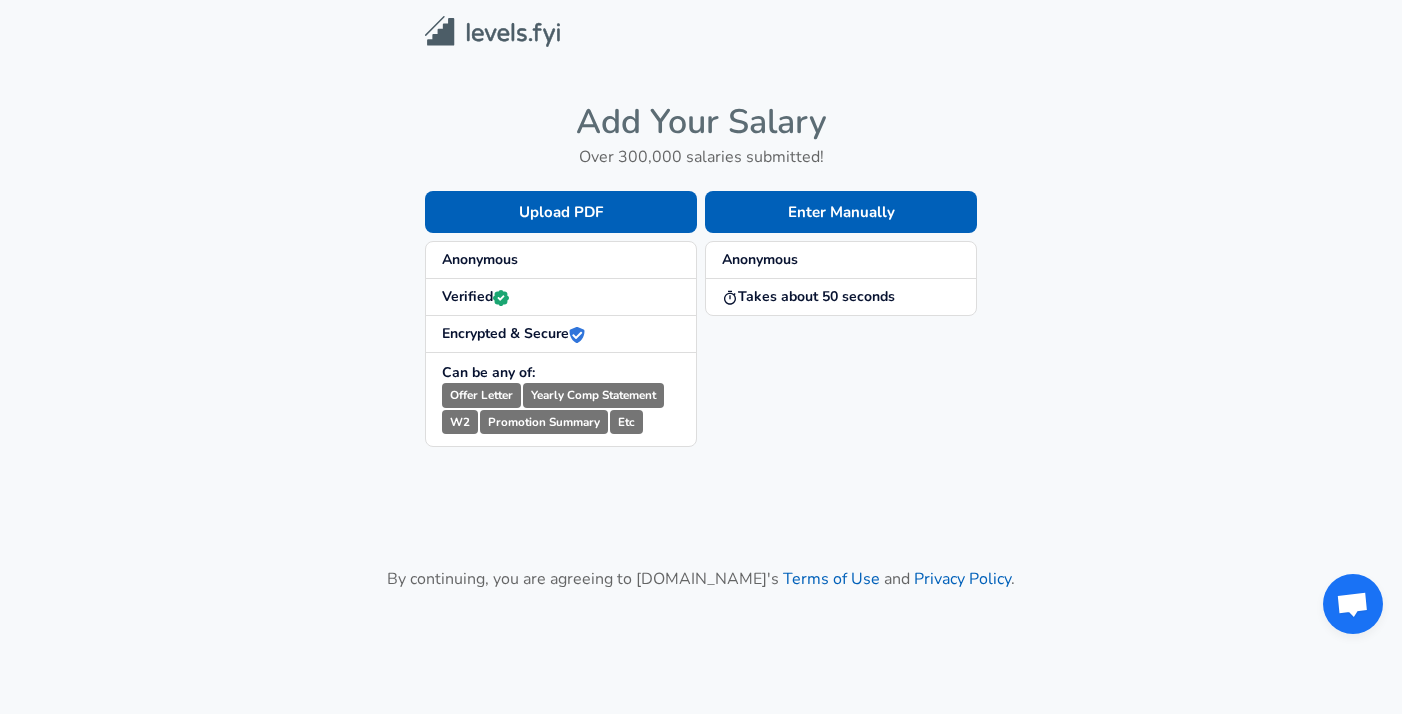 scroll, scrollTop: 0, scrollLeft: 0, axis: both 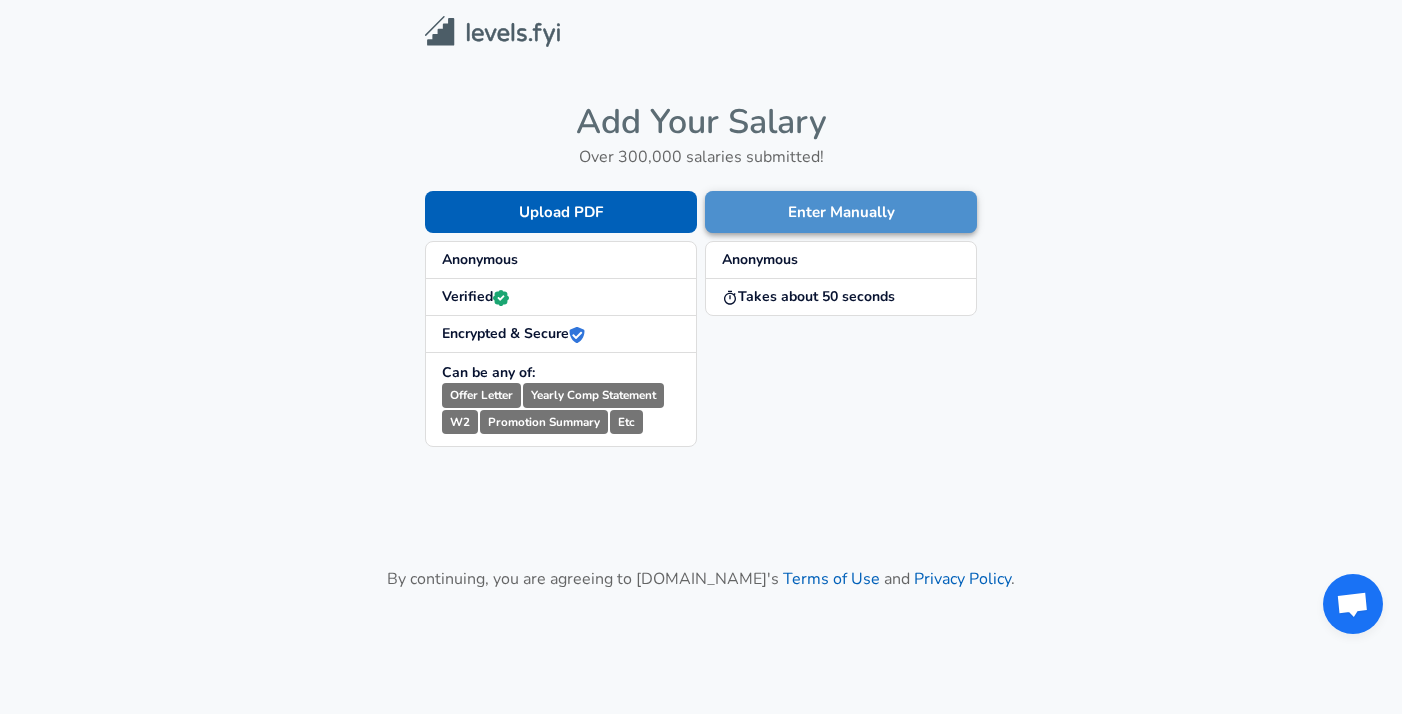 click on "Enter Manually" at bounding box center (841, 212) 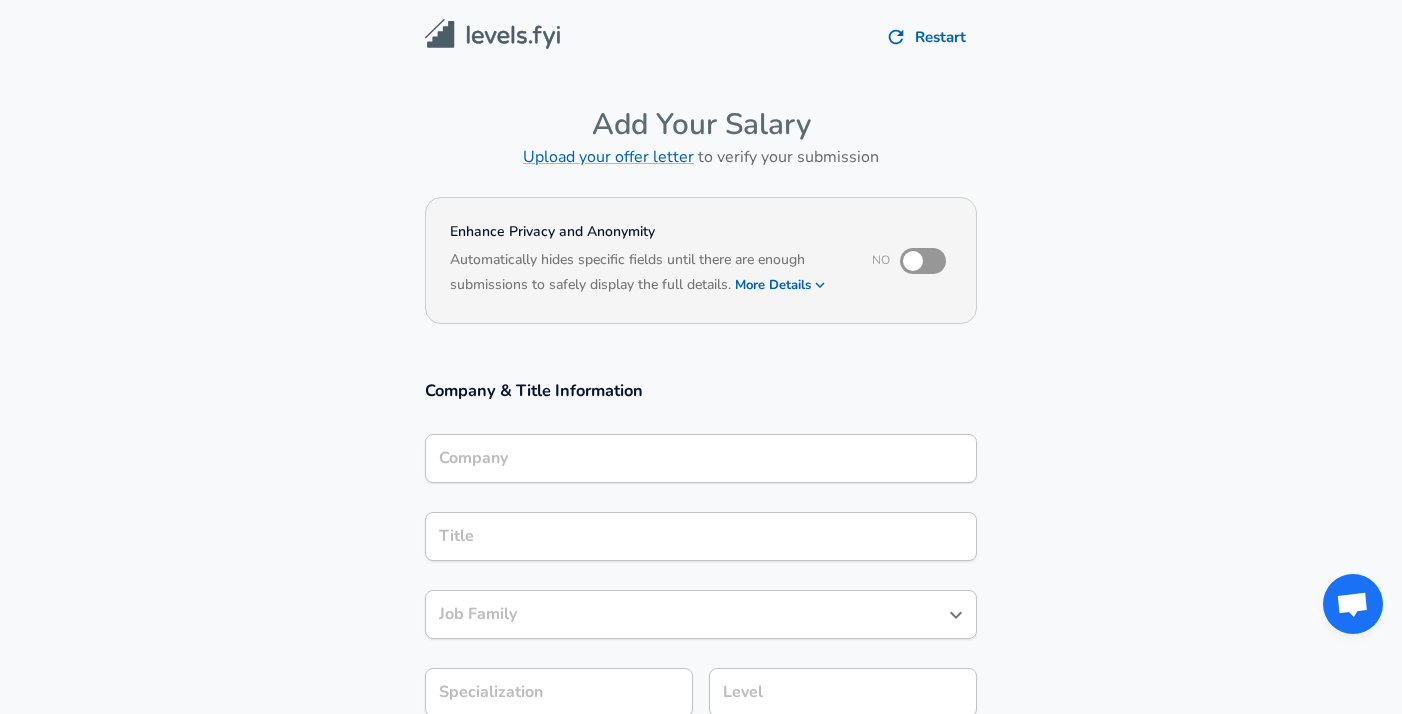 scroll, scrollTop: 20, scrollLeft: 0, axis: vertical 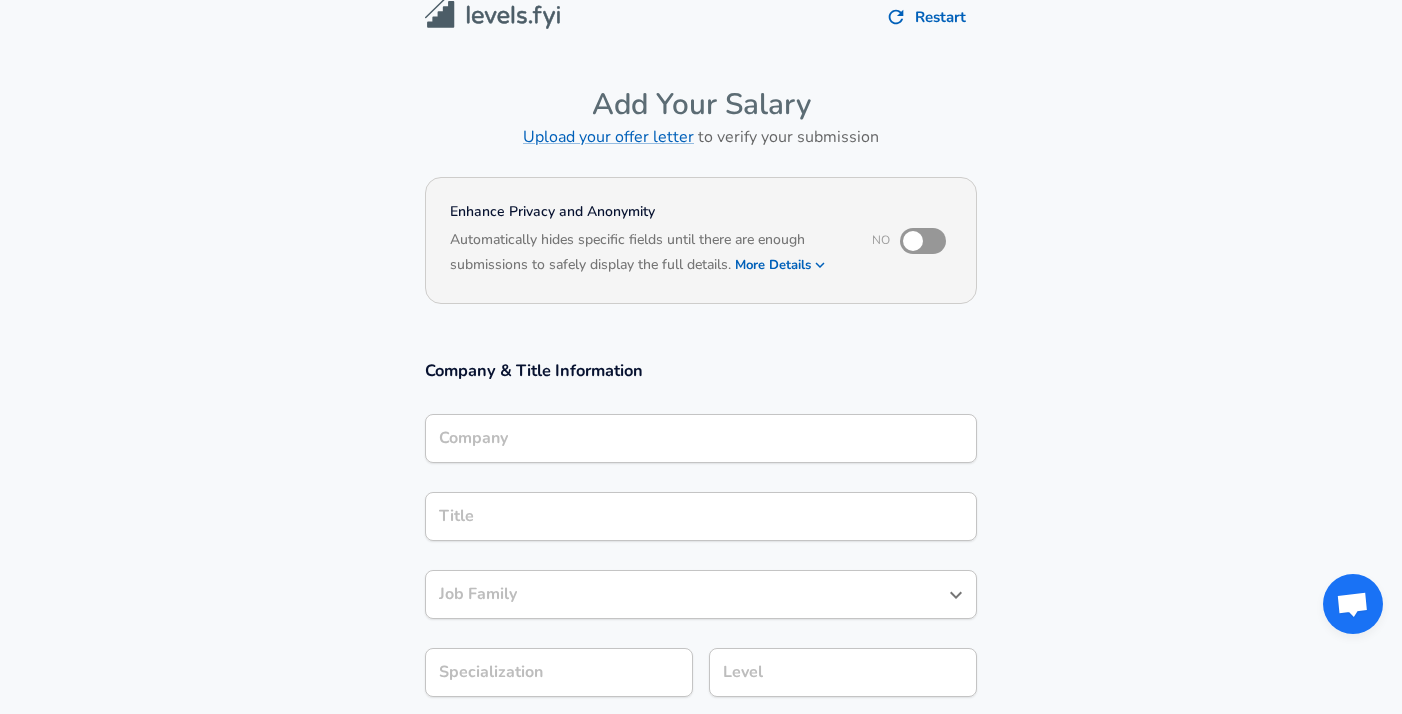 click on "Company" at bounding box center [701, 438] 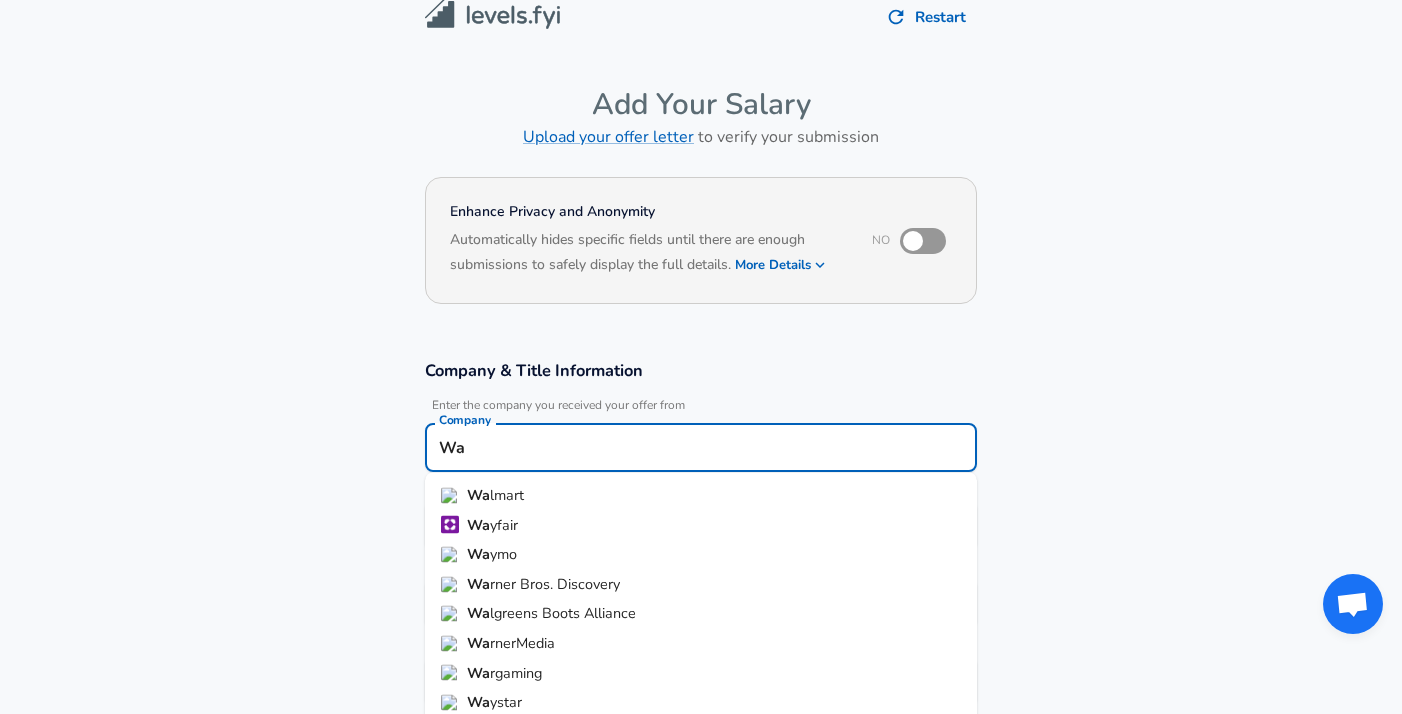 click on "Wa yfair" at bounding box center (701, 525) 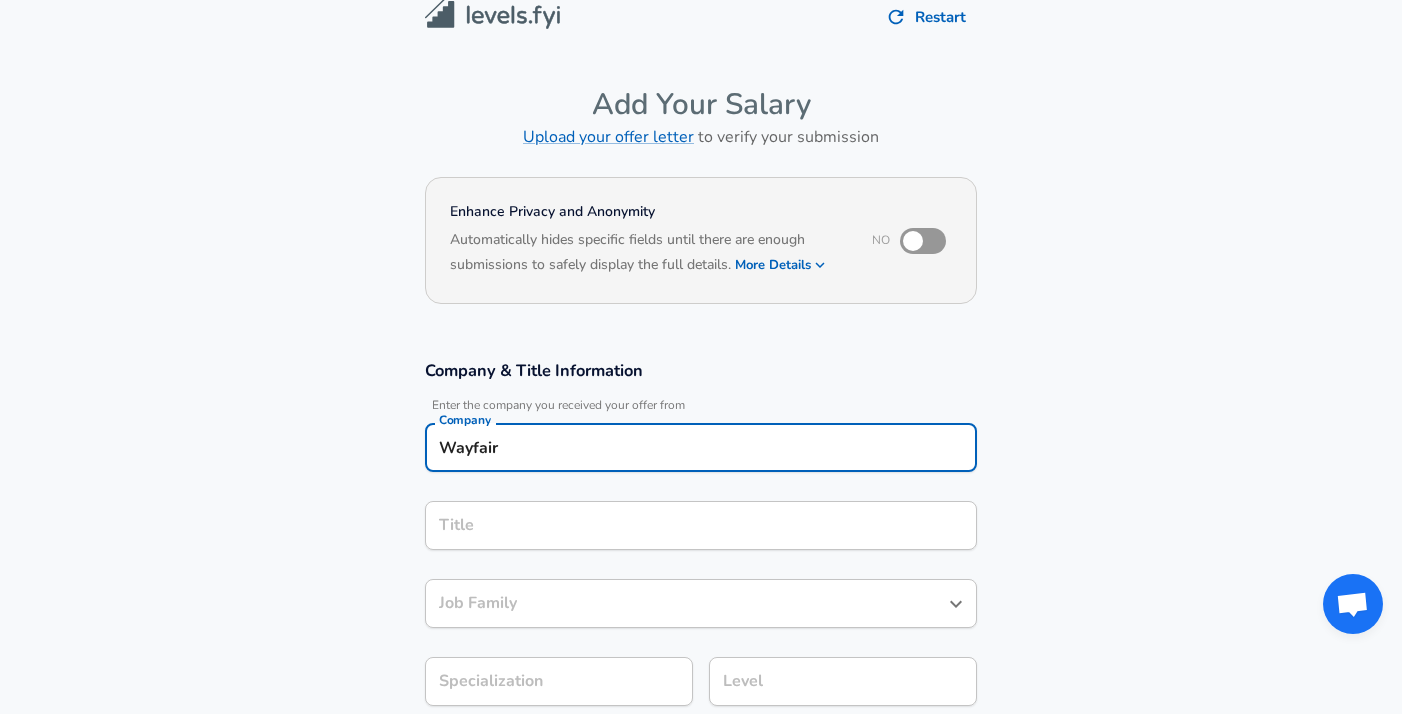 type on "Wayfair" 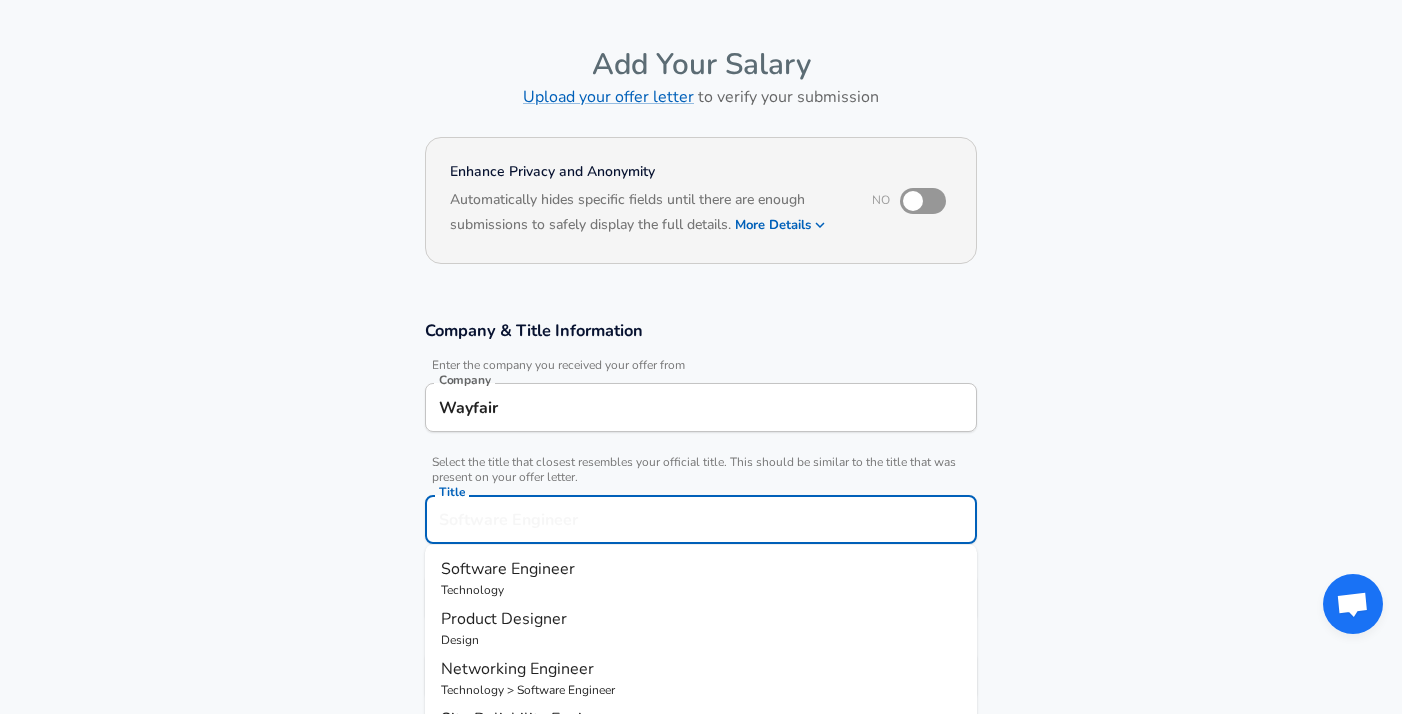 type on "S" 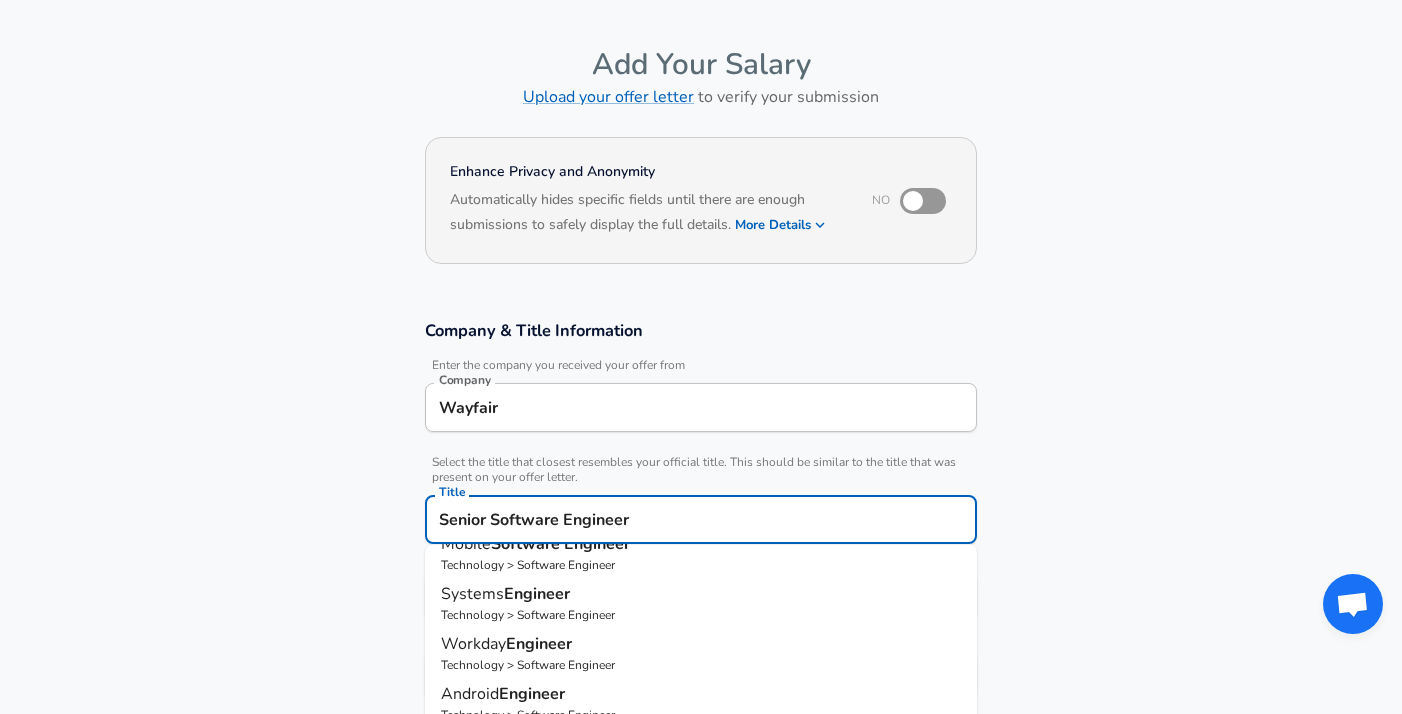 scroll, scrollTop: 230, scrollLeft: 0, axis: vertical 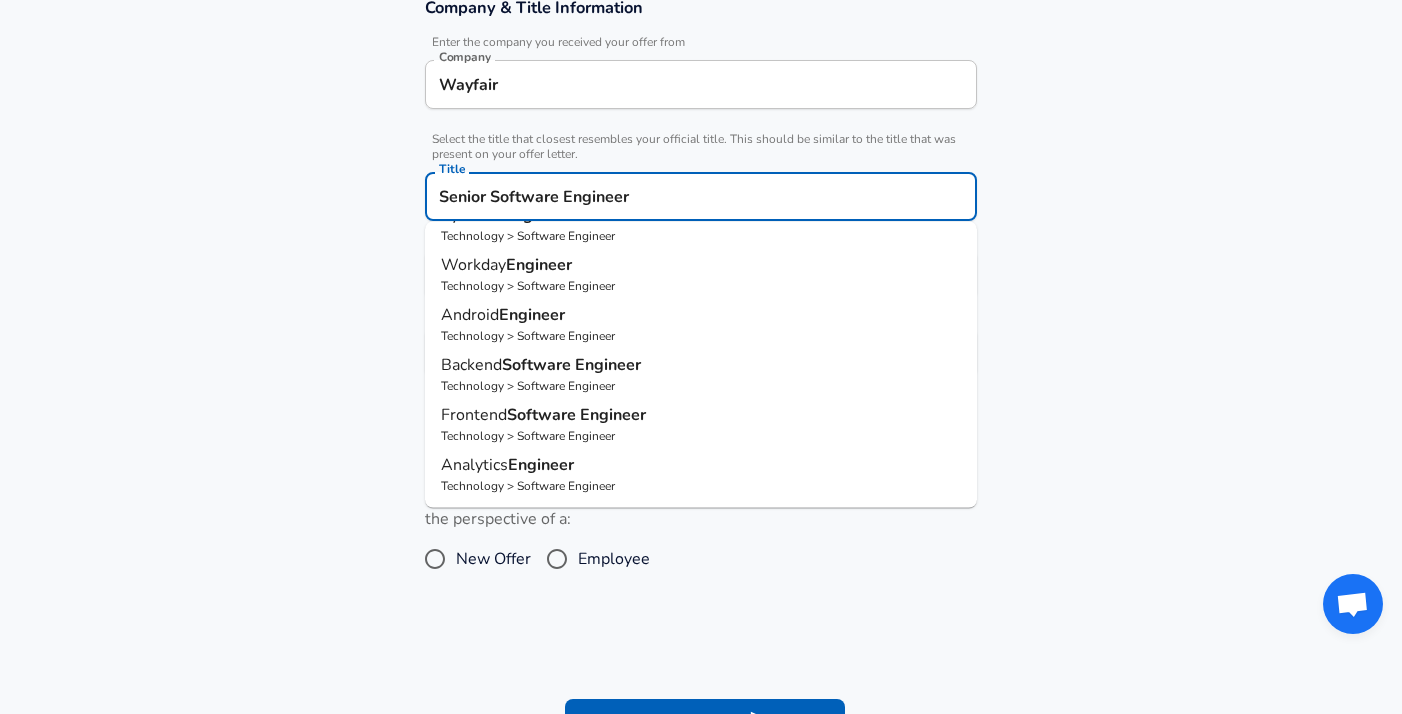 click on "Company & Title Information   Enter the company you received your offer from Company Wayfair Company   Select the title that closest resembles your official title. This should be similar to the title that was present on your offer letter. Title Senior Software Engineer Title Software     Engineer Technology UX  Engineer Technology > Software Engineer iOS  Engineer Technology > Software Engineer Mobile  Software     Engineer Technology > Software Engineer Systems  Engineer Technology > Software Engineer Workday  Engineer Technology > Software Engineer Android  Engineer Technology > Software Engineer Backend  Software     Engineer Technology > Software Engineer Frontend  Software     Engineer Technology > Software Engineer Analytics  Engineer Technology > Software Engineer Job Family Job Family Specialization Specialization Level Level" at bounding box center (701, 197) 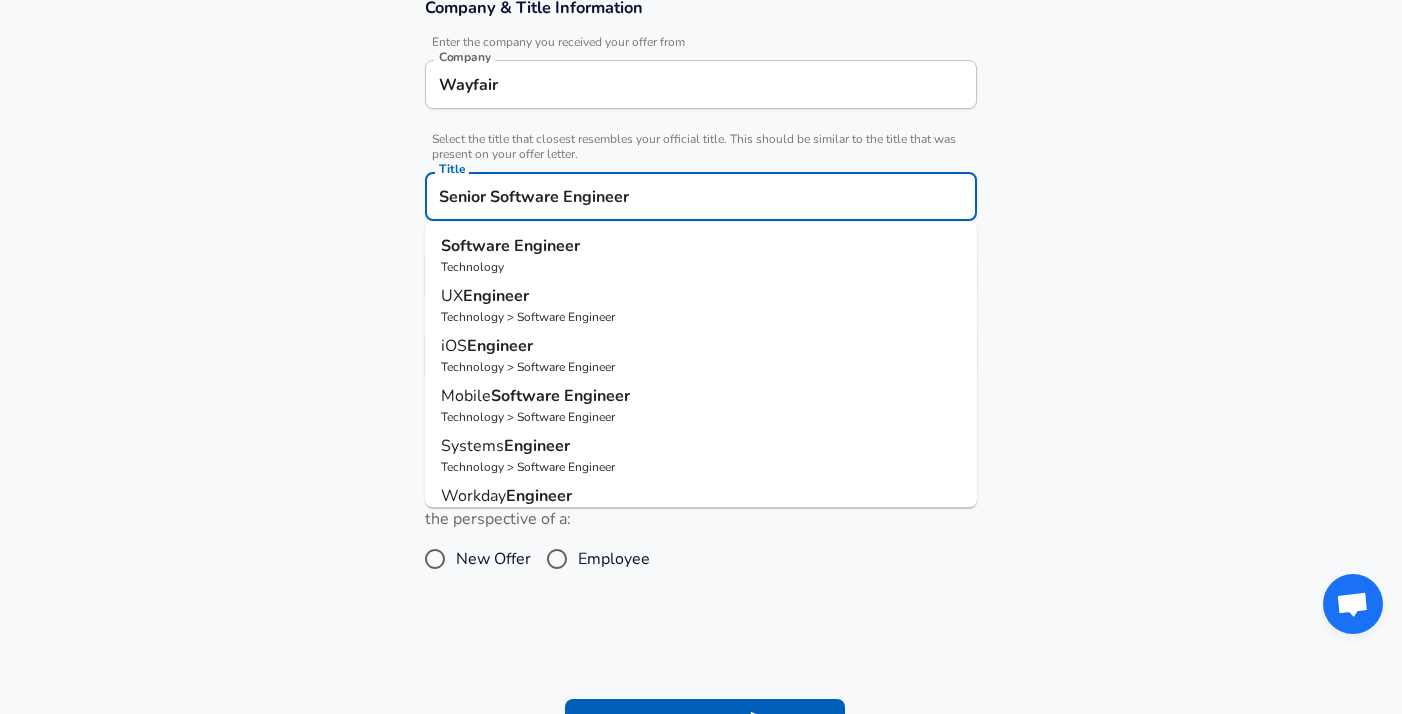 click on "Senior Software Engineer" at bounding box center [701, 196] 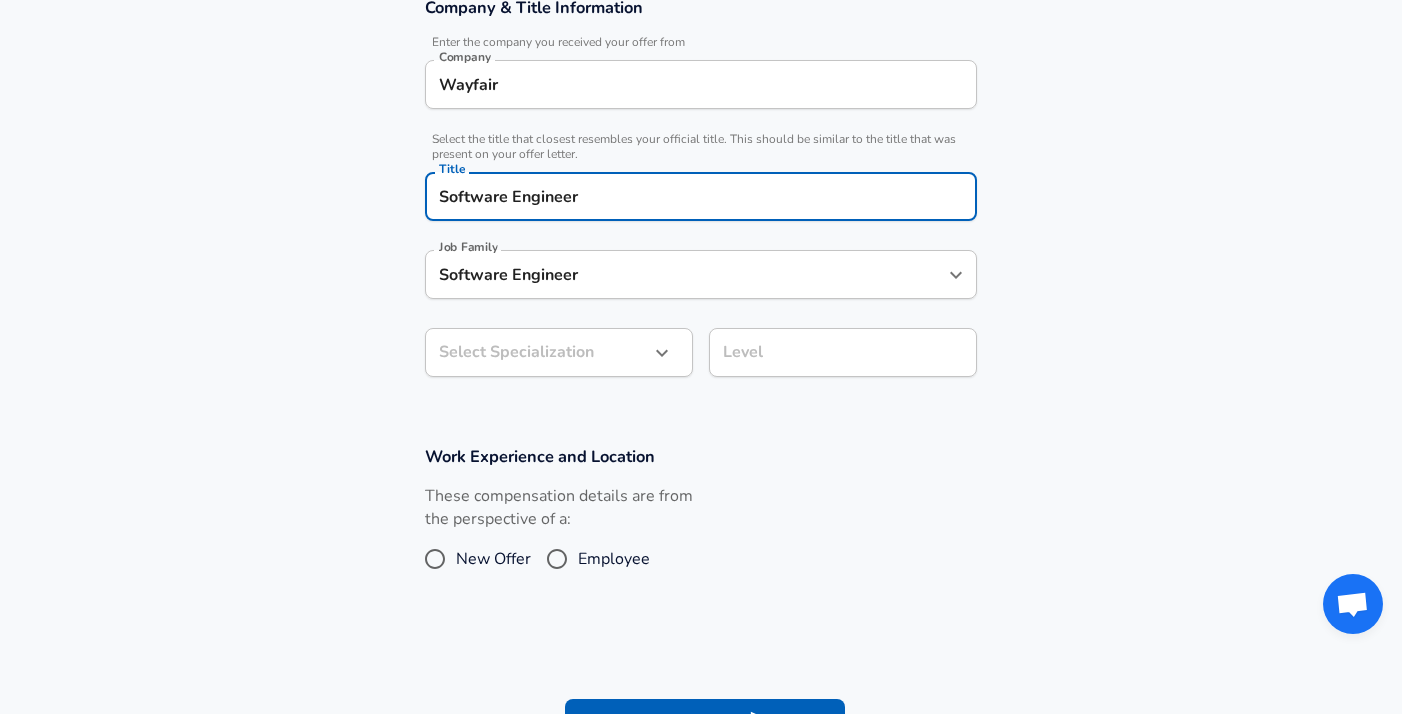 click on "Software Engineer" at bounding box center [686, 274] 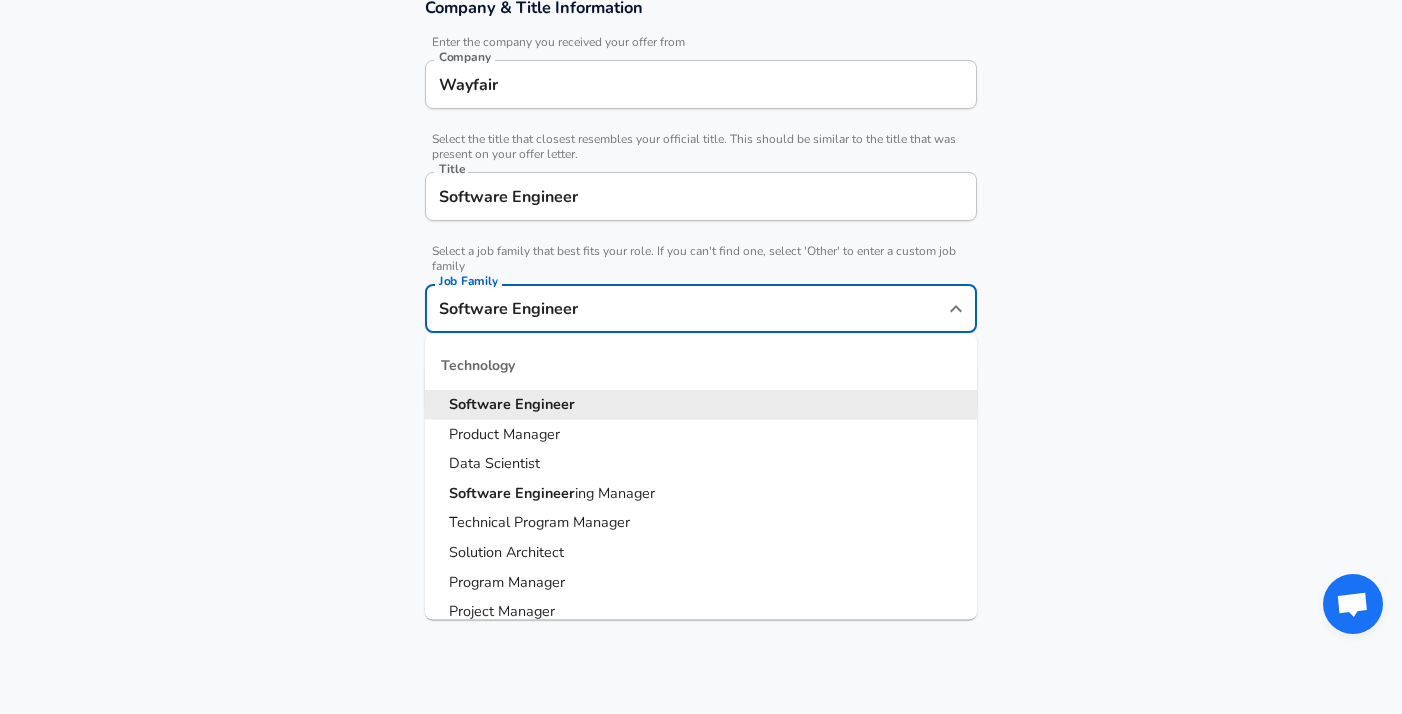 scroll, scrollTop: 423, scrollLeft: 0, axis: vertical 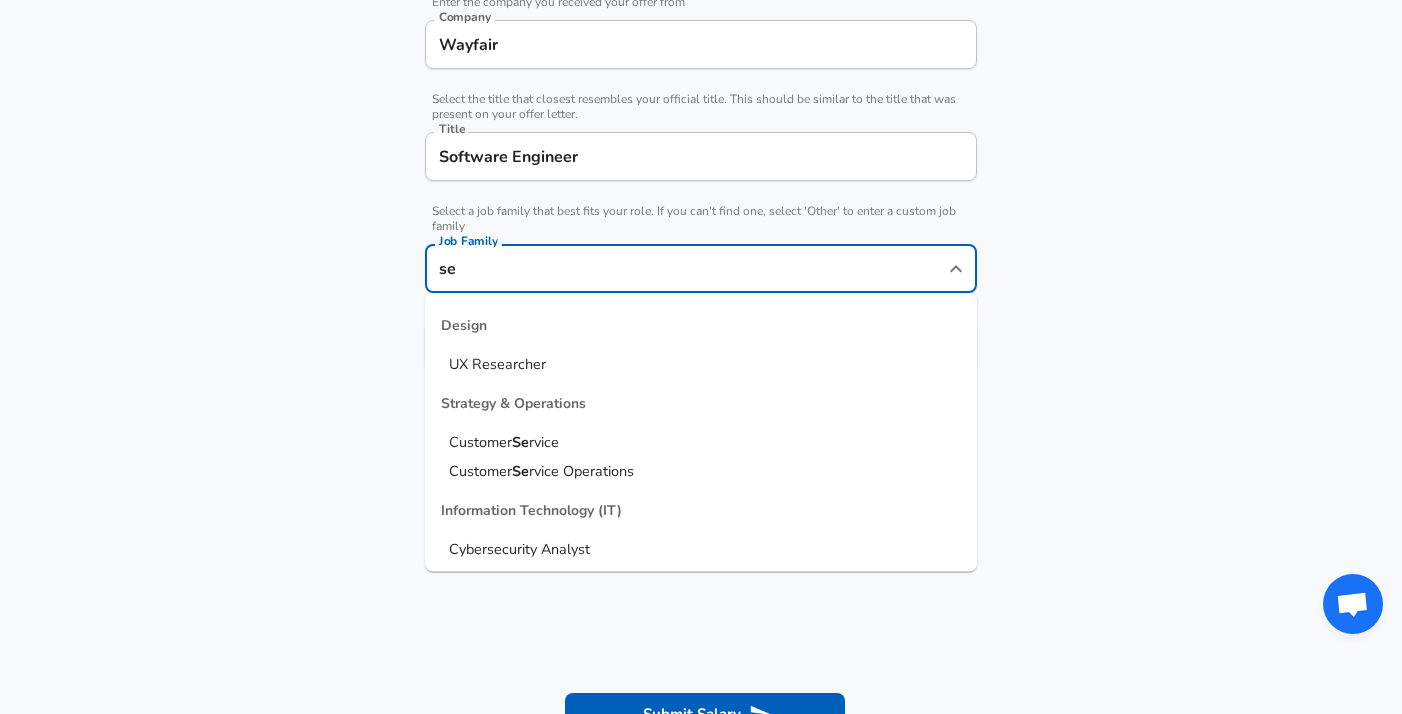 type on "s" 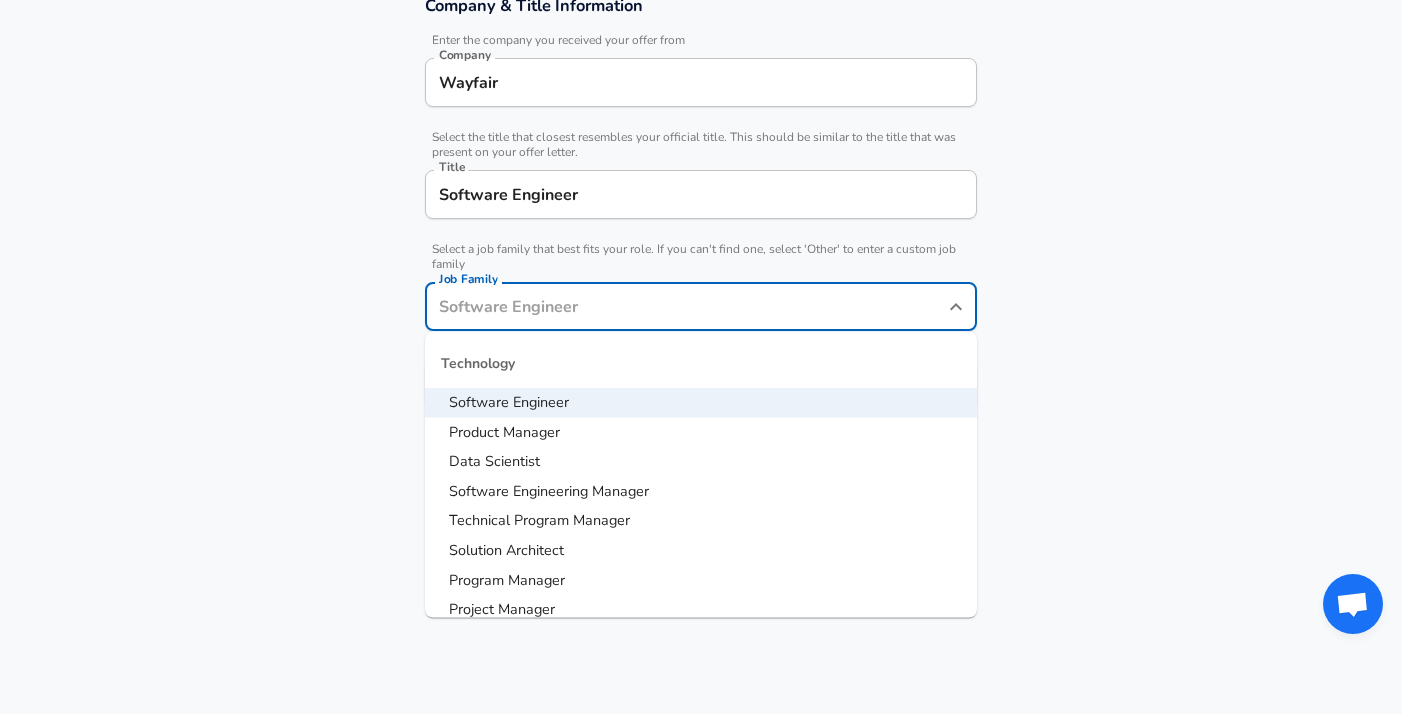 scroll, scrollTop: 374, scrollLeft: 0, axis: vertical 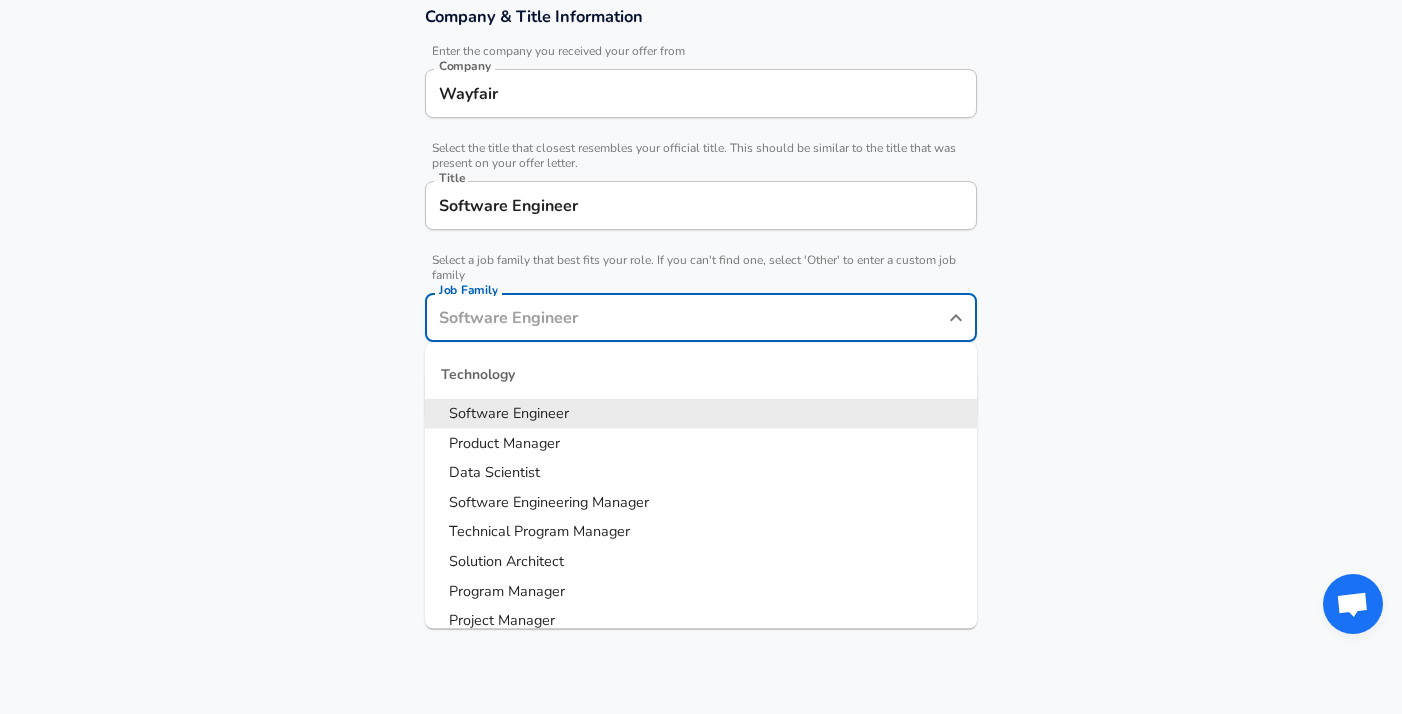 type 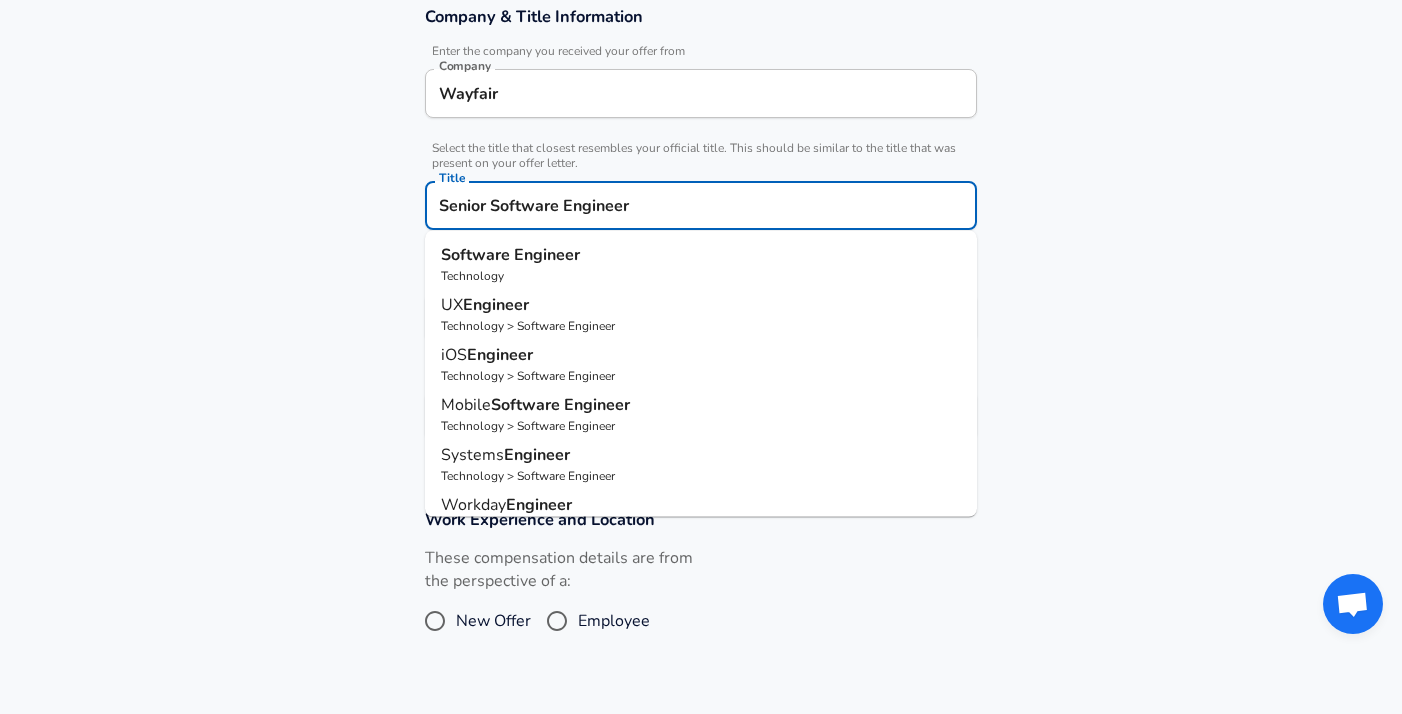 type on "Senior Software Engineer" 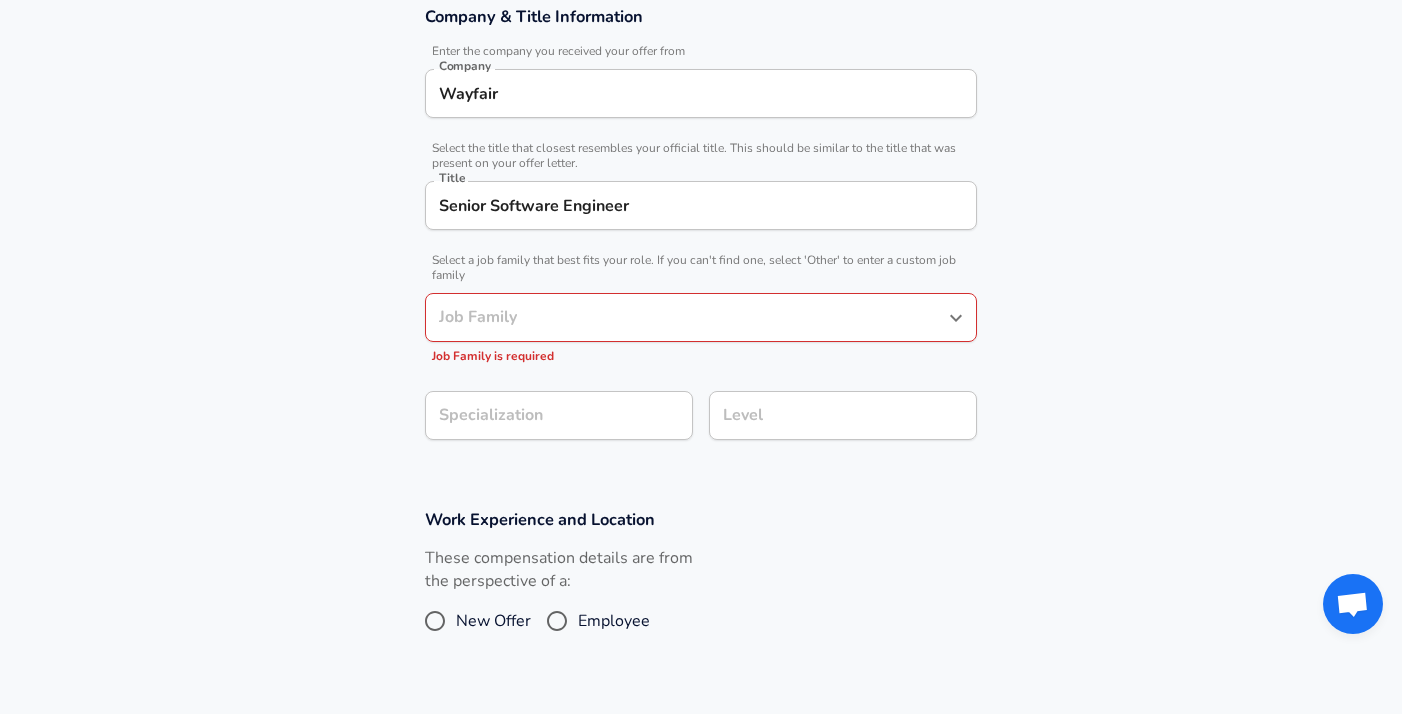 click on "Job Family" at bounding box center [701, 317] 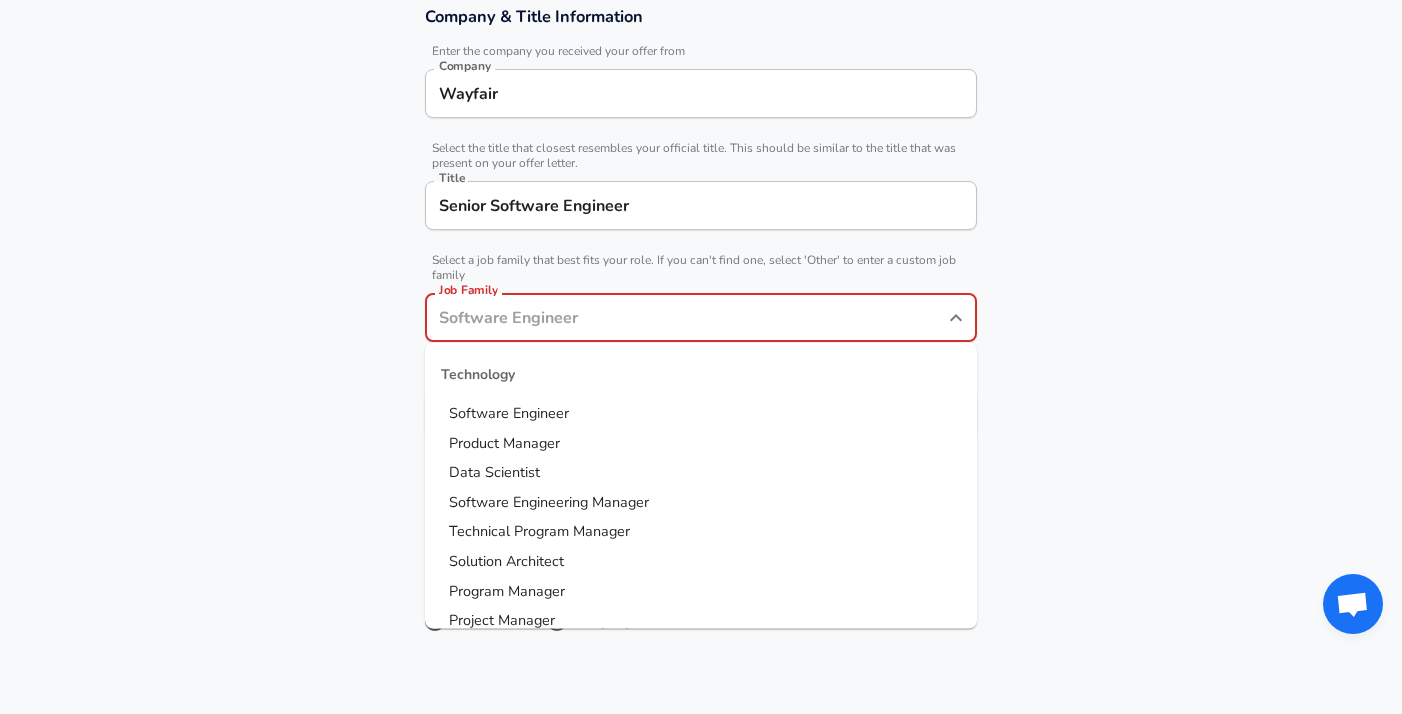 click on "Software Engineer" at bounding box center [509, 413] 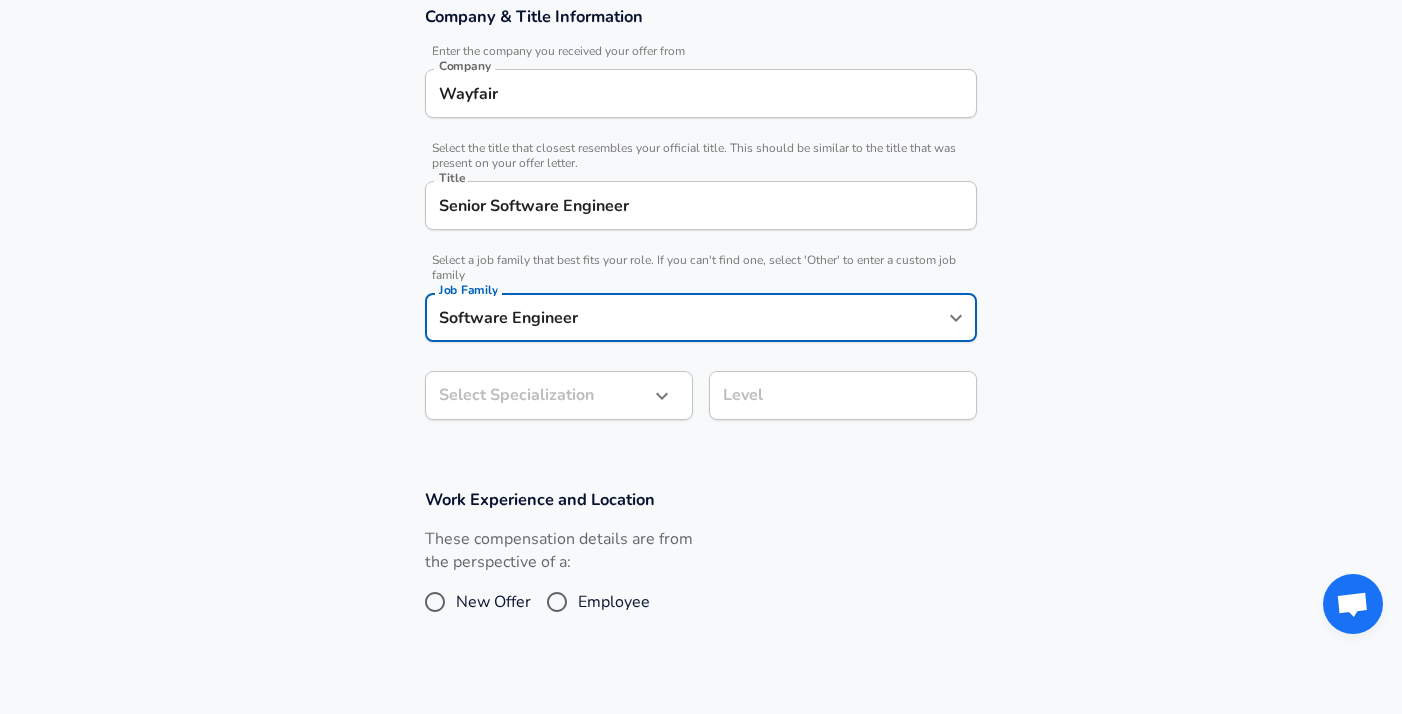 click on "Restart Add Your Salary Upload your offer letter   to verify your submission Enhance Privacy and Anonymity No Automatically hides specific fields until there are enough submissions to safely display the full details.   More Details Based on your submission and the data points that we have already collected, we will automatically hide and anonymize specific fields if there aren't enough data points to remain sufficiently anonymous. Company & Title Information   Enter the company you received your offer from Company Wayfair Company   Select the title that closest resembles your official title. This should be similar to the title that was present on your offer letter. Title Senior Software Engineer Title   Select a job family that best fits your role. If you can't find one, select 'Other' to enter a custom job family Job Family Software Engineer Job Family Select Specialization ​ Select Specialization Level Level Work Experience and Location These compensation details are from the perspective of a: New Offer" at bounding box center [701, -17] 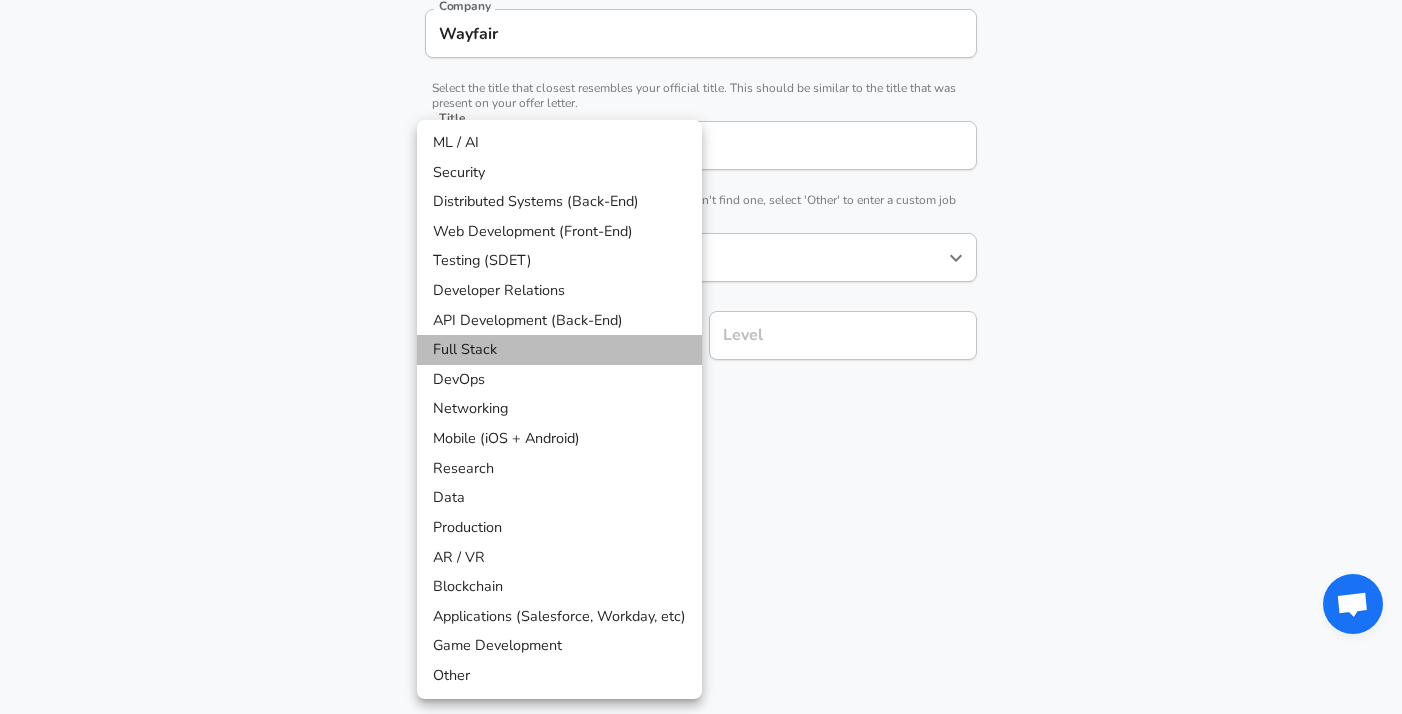 click on "Full Stack" at bounding box center (559, 350) 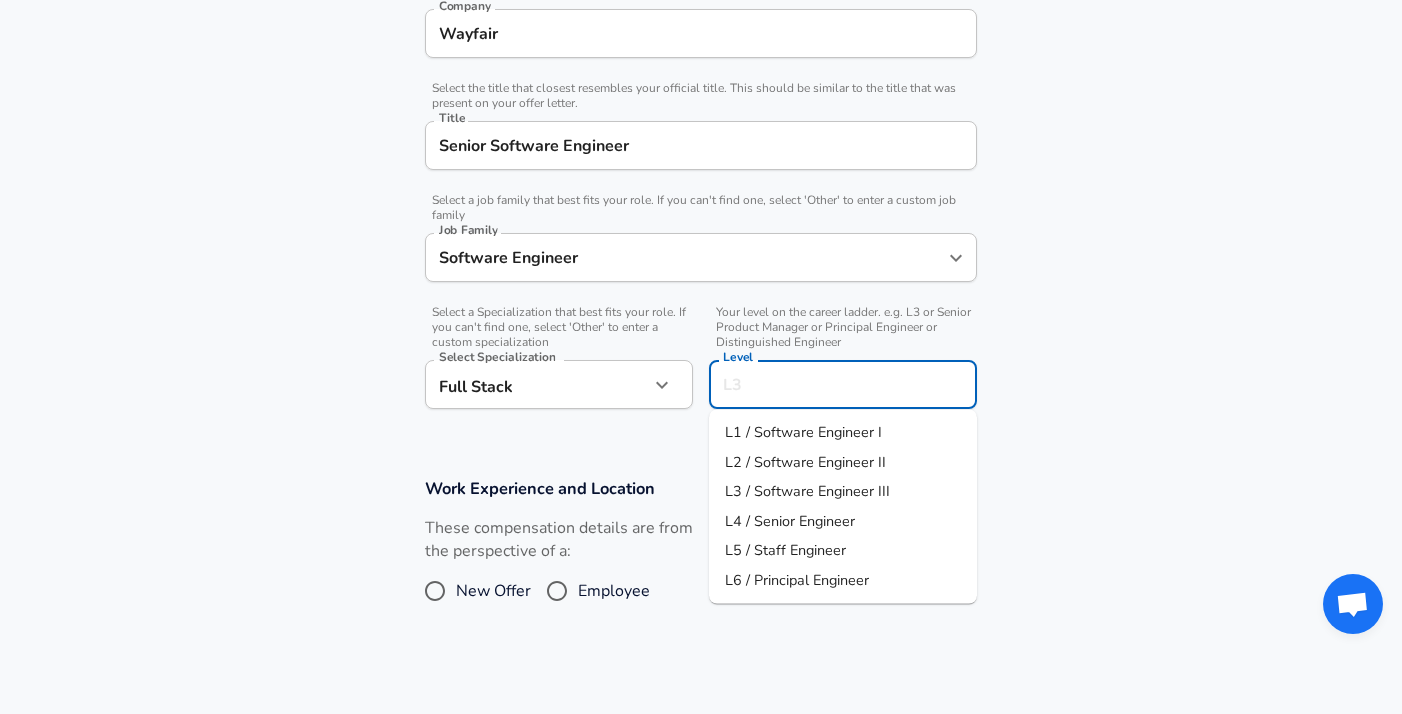 scroll, scrollTop: 474, scrollLeft: 0, axis: vertical 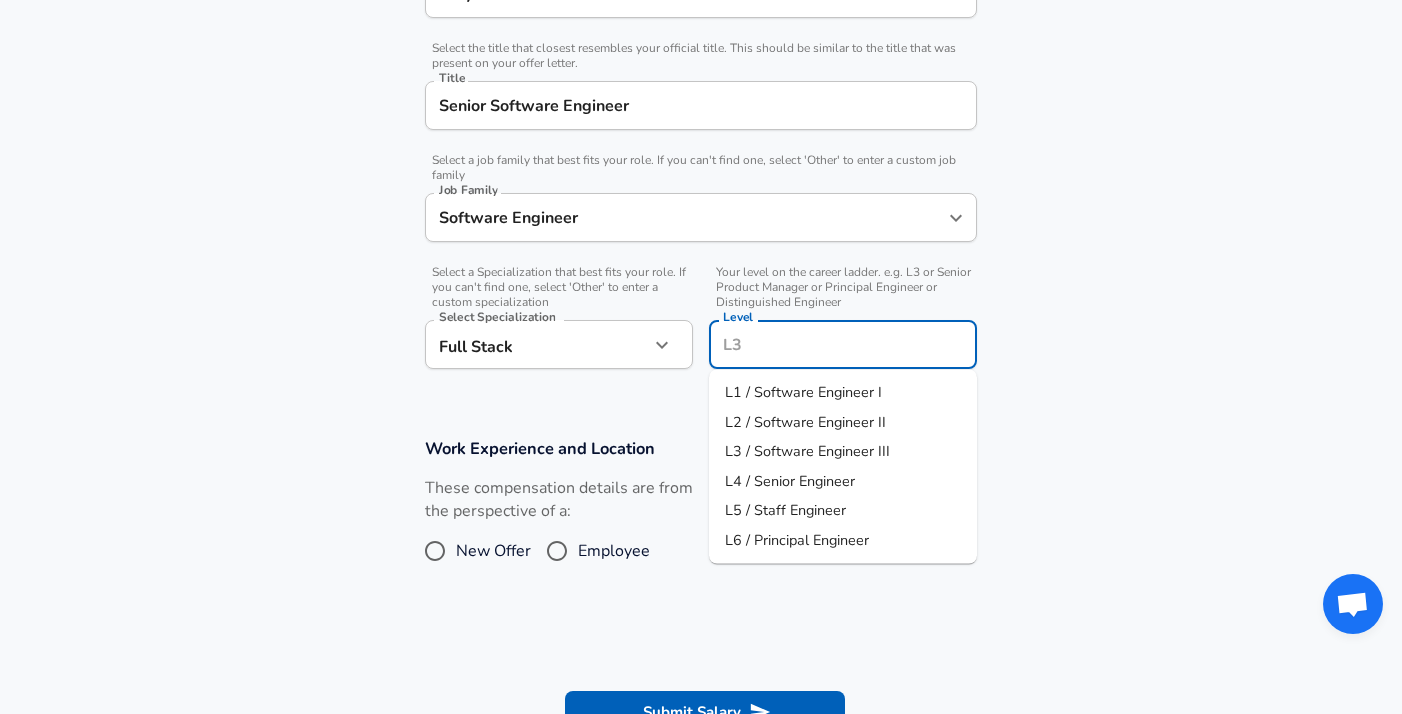 click on "Level" at bounding box center (843, 344) 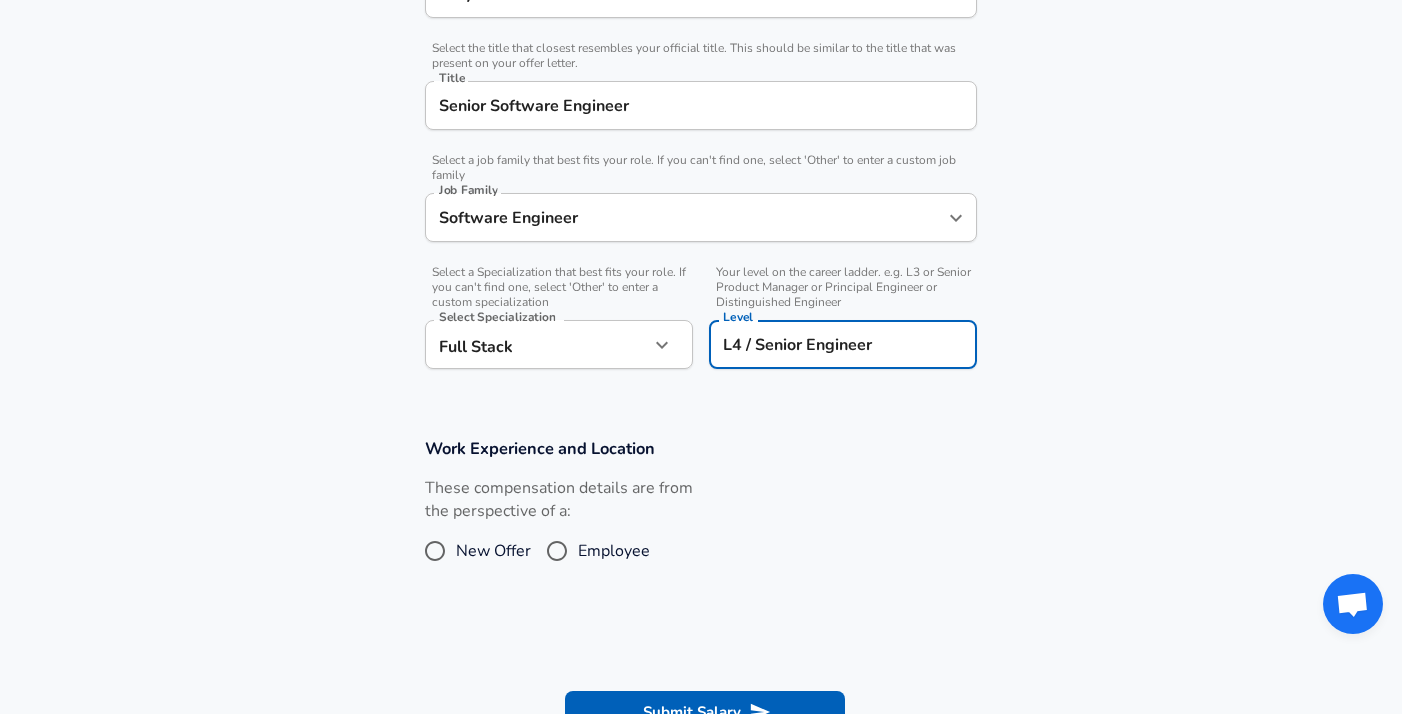 click on "These compensation details are from the perspective of a: New Offer Employee" at bounding box center (693, 530) 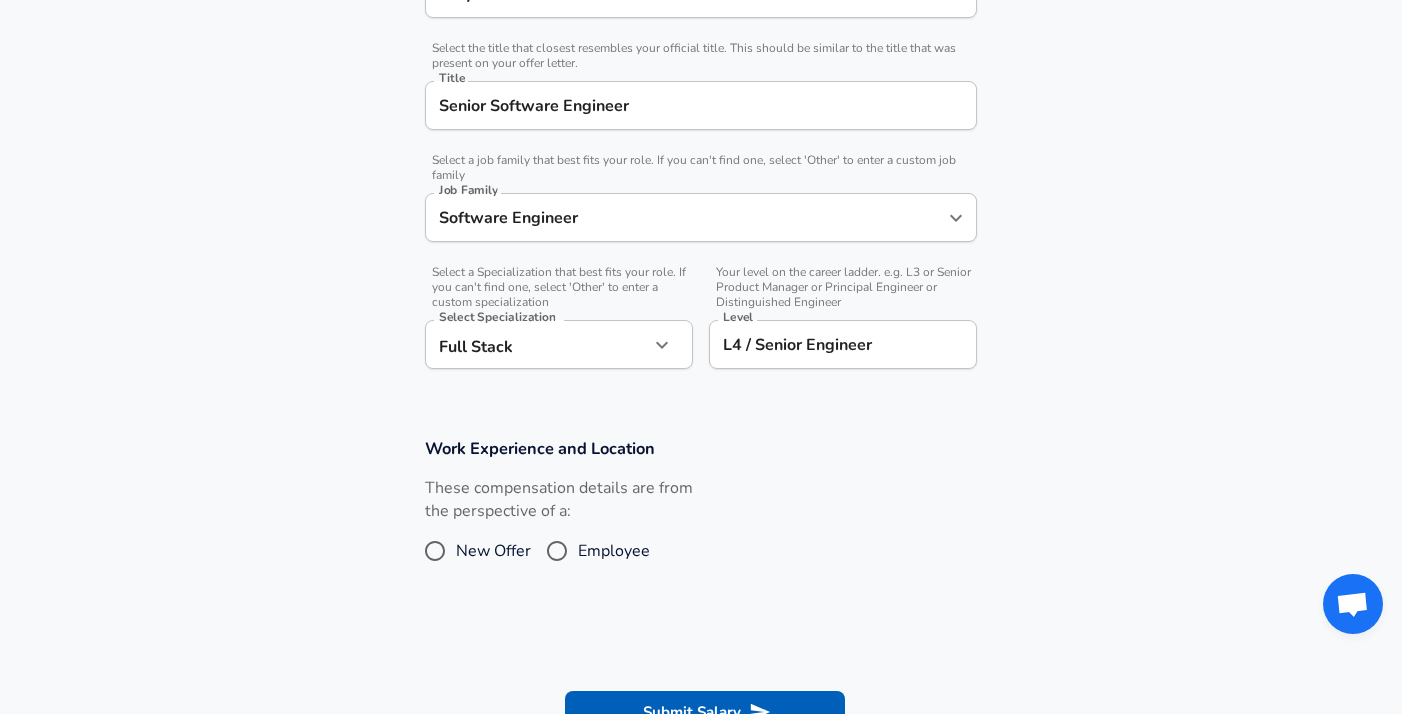 click on "Employee" at bounding box center (557, 551) 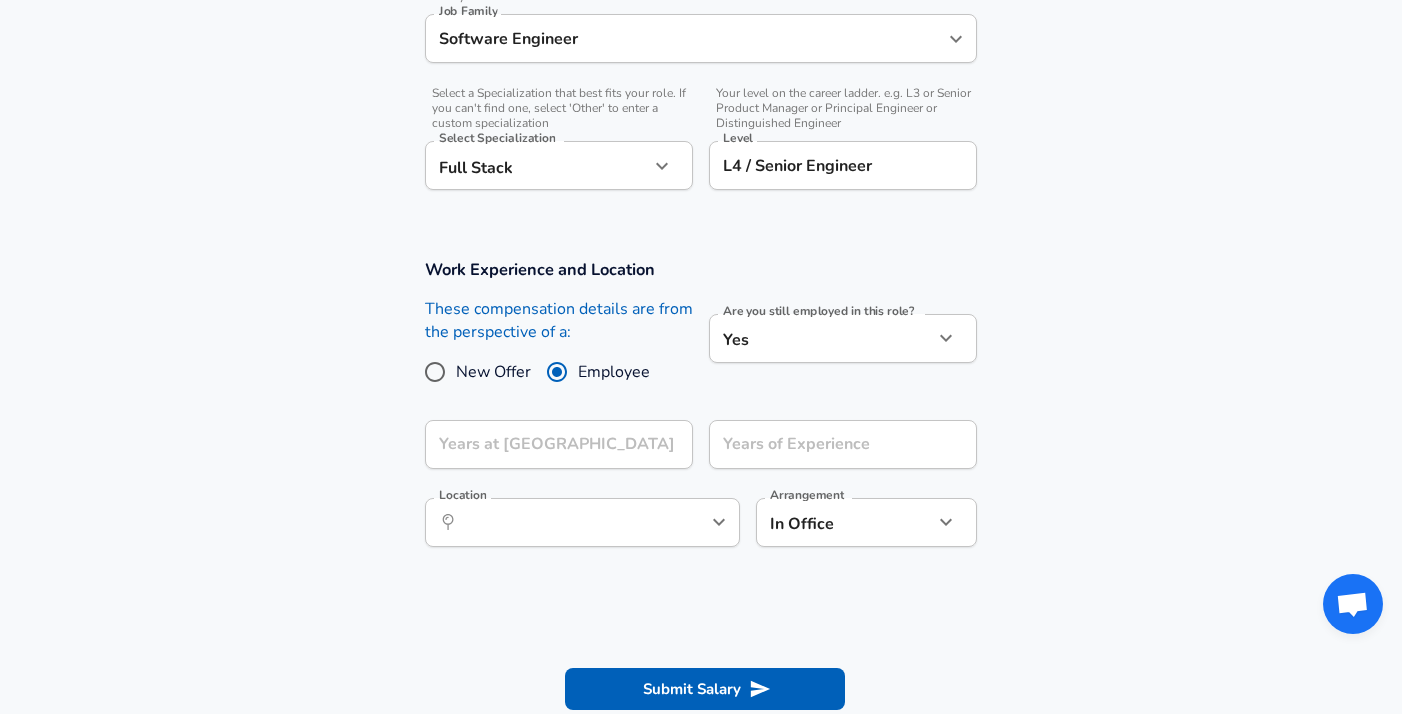 scroll, scrollTop: 658, scrollLeft: 0, axis: vertical 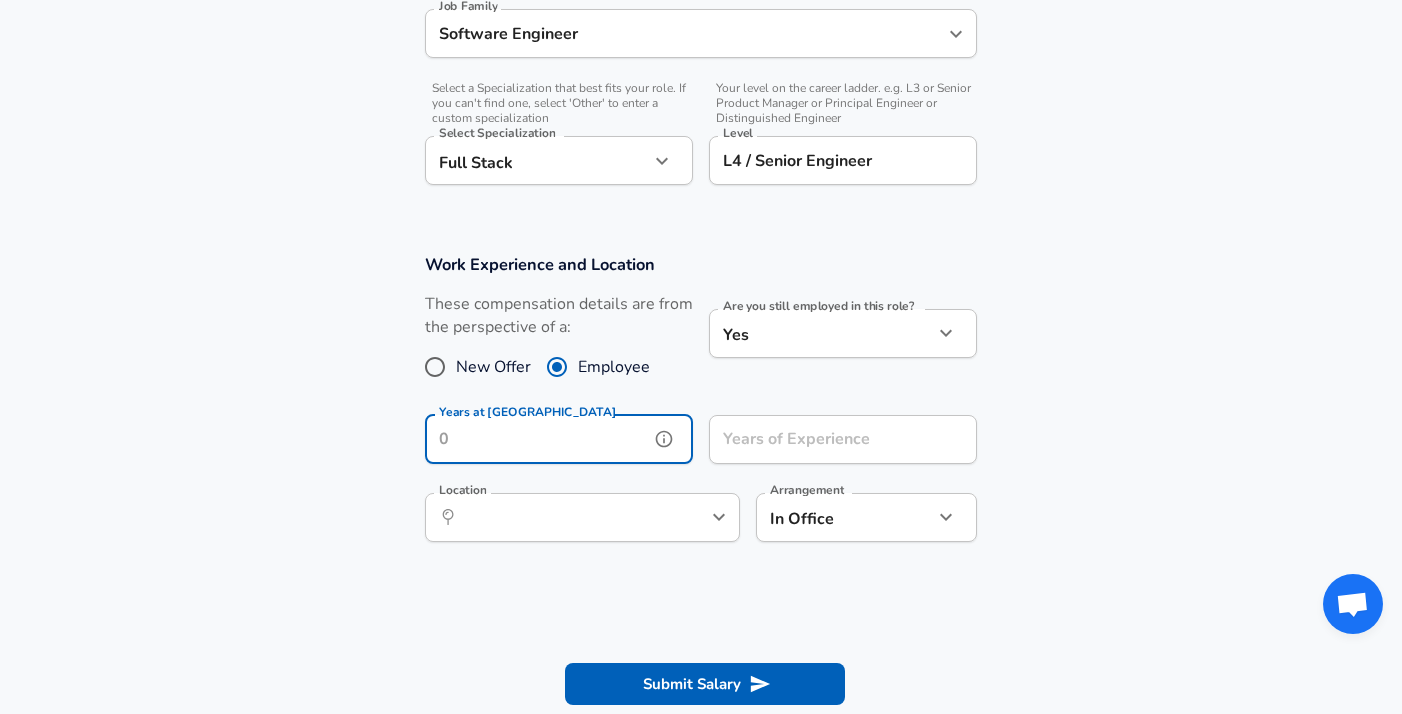 click on "Years at [GEOGRAPHIC_DATA]" at bounding box center (537, 439) 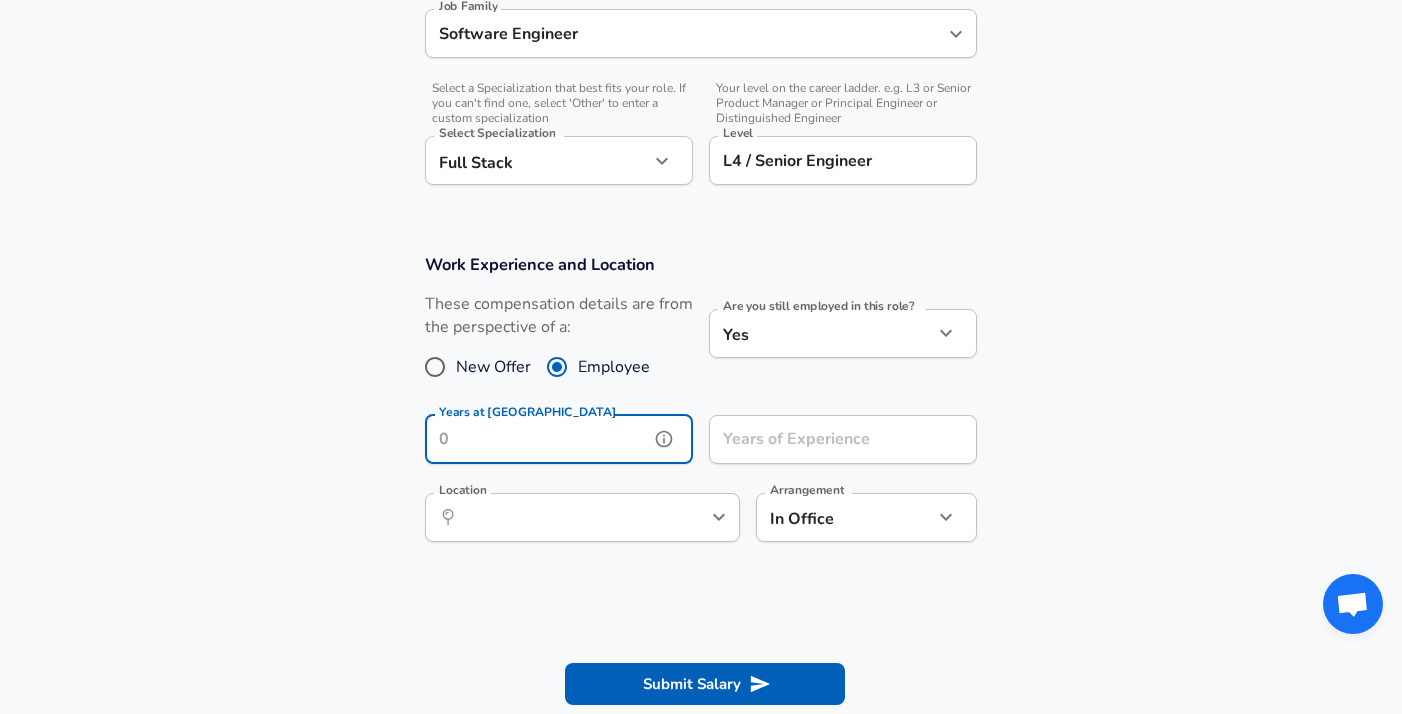 type on "6" 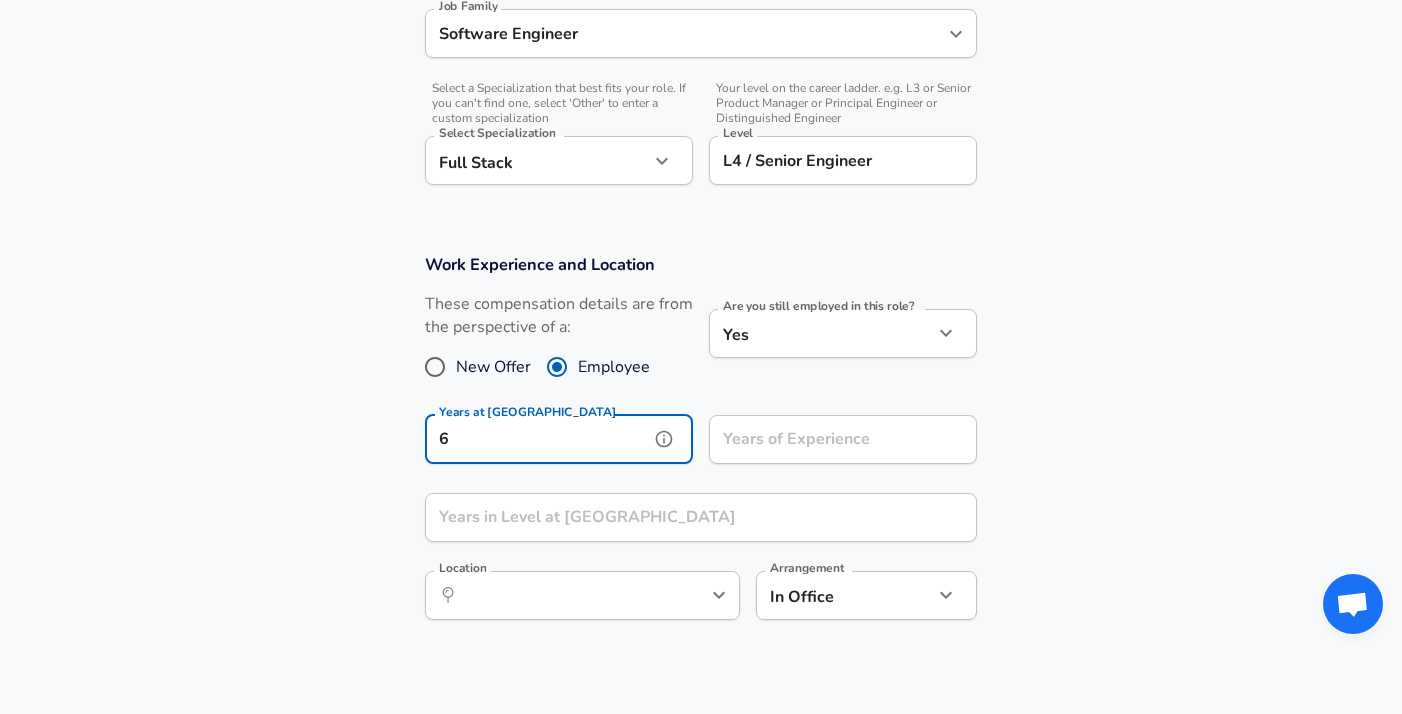 type on "6" 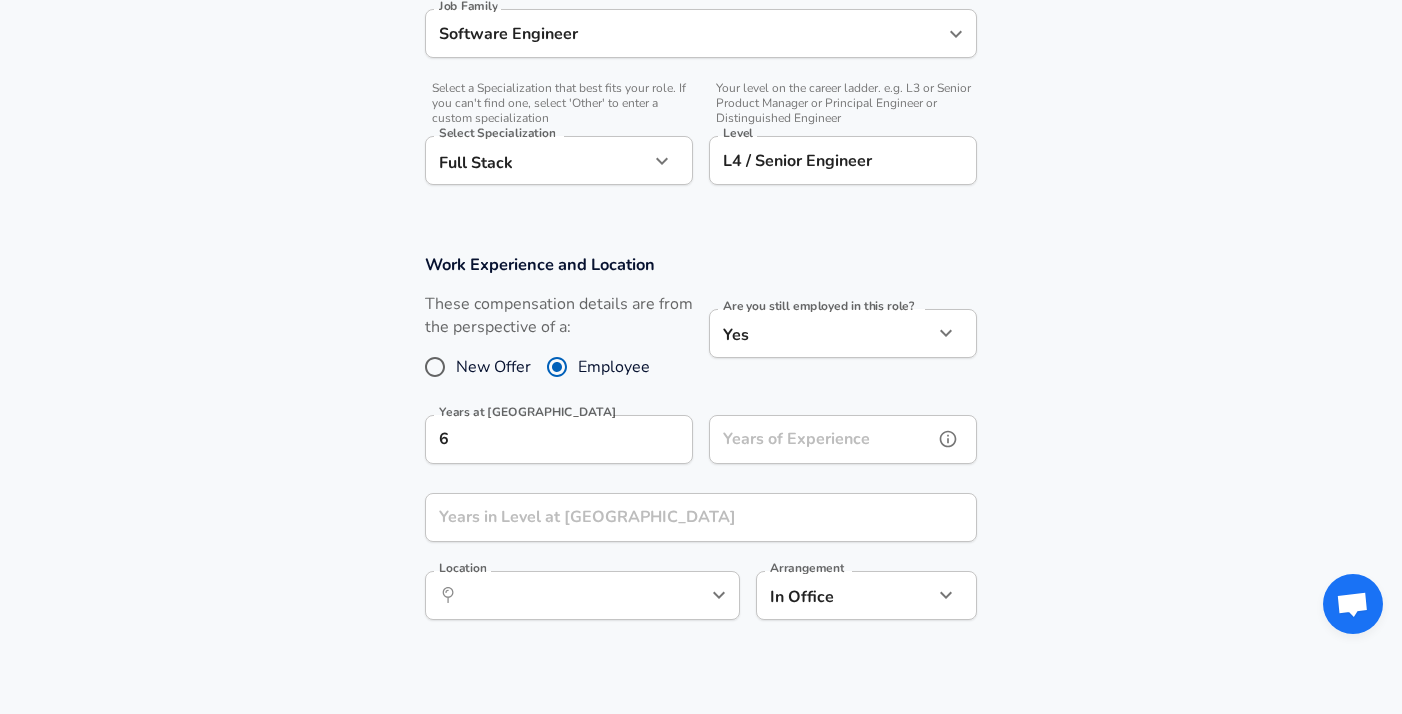 click on "Years of Experience Years of Experience" at bounding box center (843, 442) 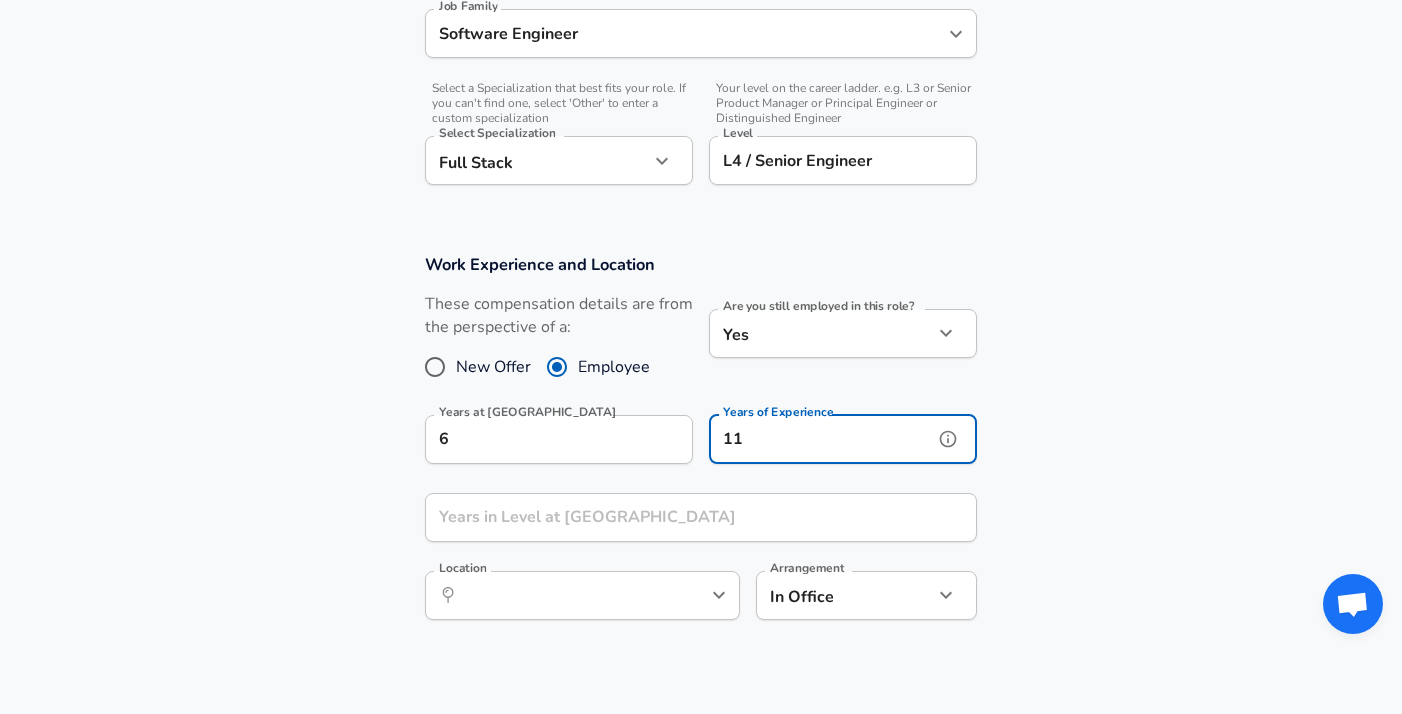 type on "11" 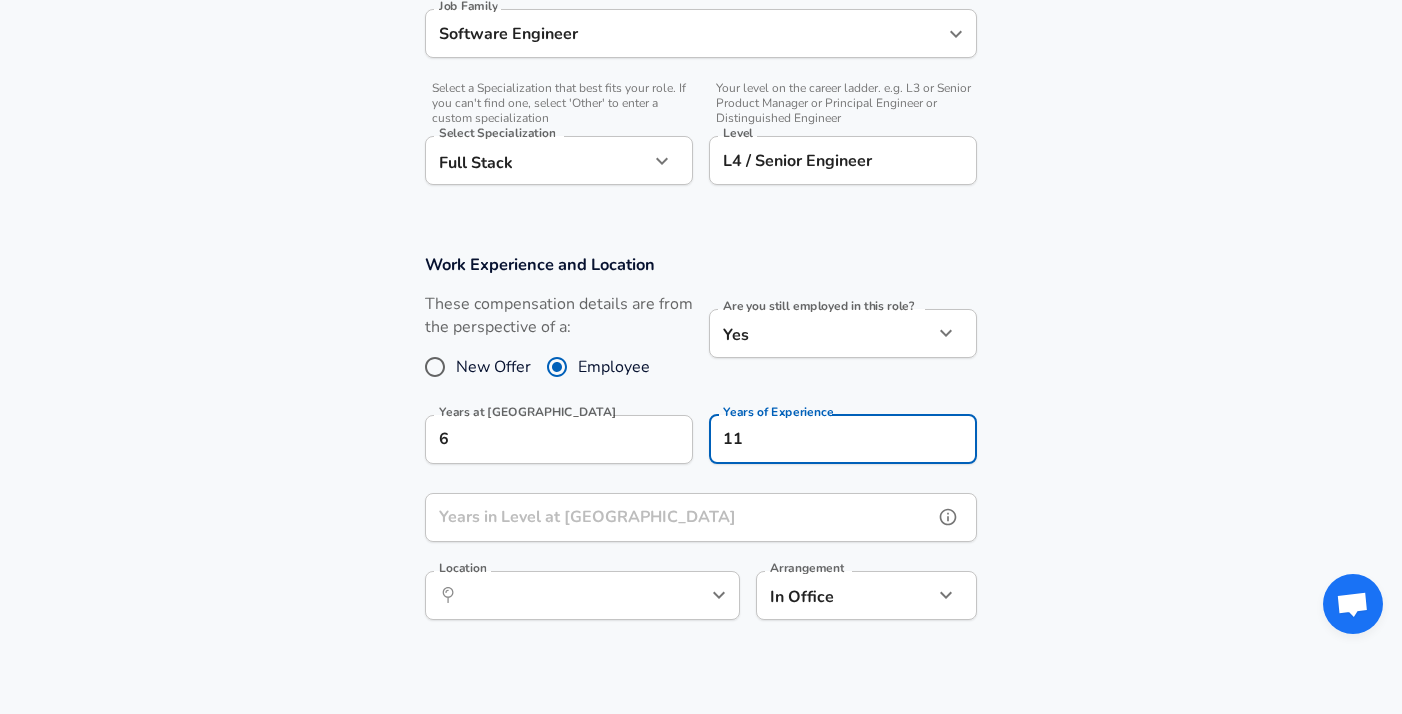 click on "Years in Level at [GEOGRAPHIC_DATA]" at bounding box center (679, 517) 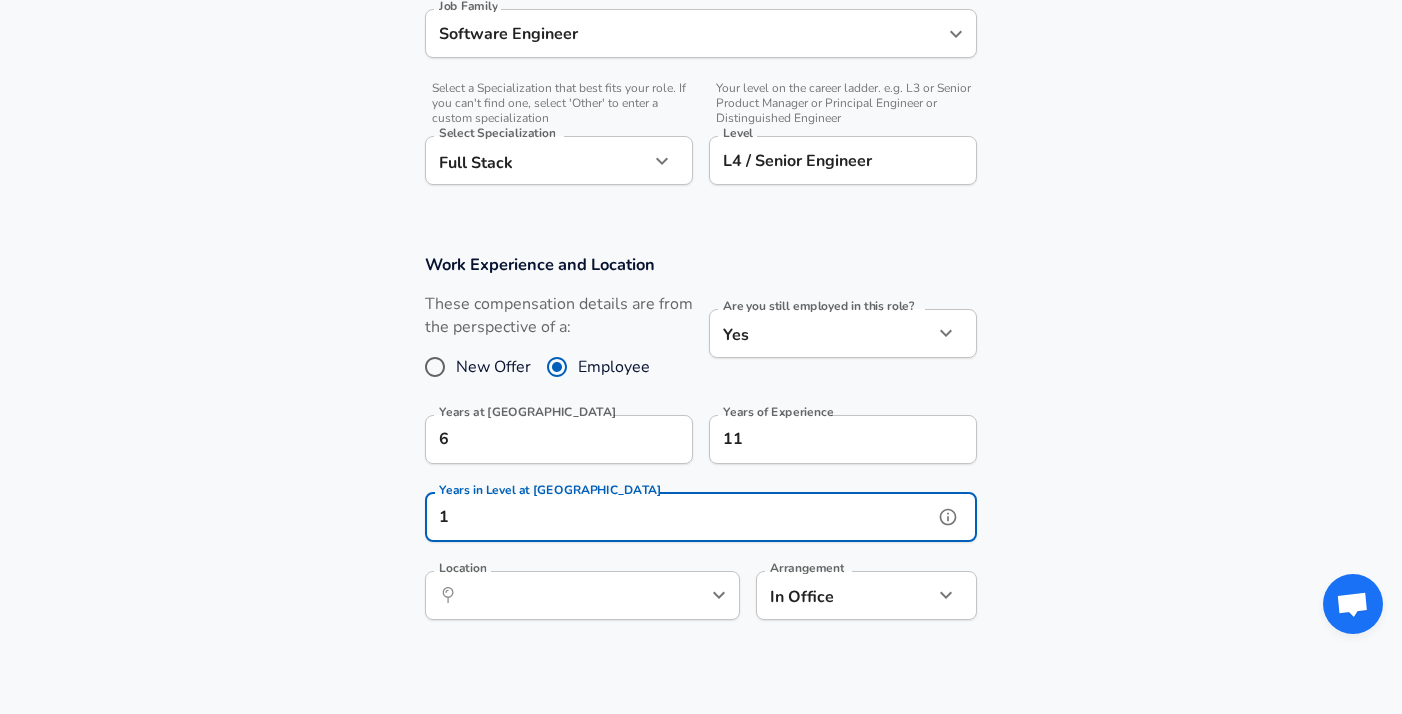 type on "1" 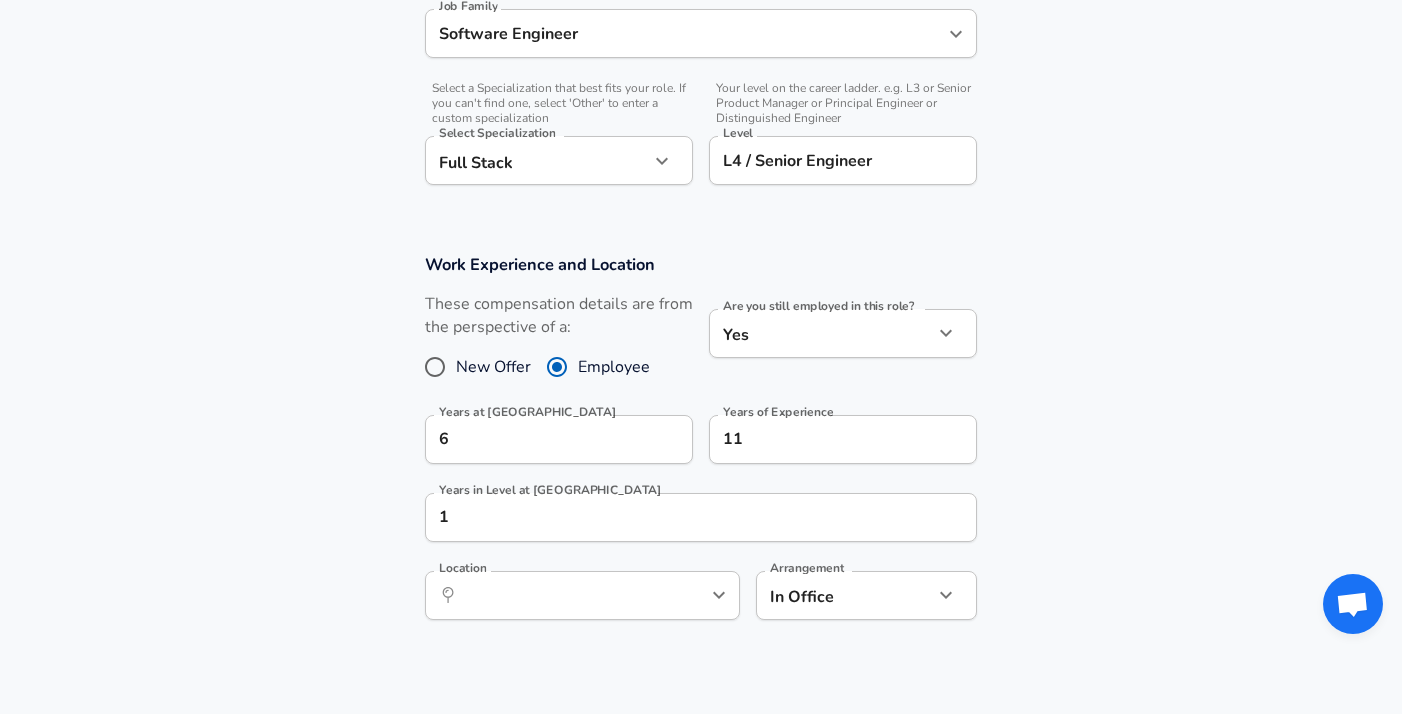 click on "Work Experience and Location These compensation details are from the perspective of a: New Offer Employee Are you still employed in this role? Yes yes Are you still employed in this role? Years at Wayfair 6 Years at Wayfair Years of Experience 11 Years of Experience Years in Level at [GEOGRAPHIC_DATA] 1 Years in Level at [GEOGRAPHIC_DATA] Location ​ Location Arrangement In Office office Arrangement" at bounding box center [701, 447] 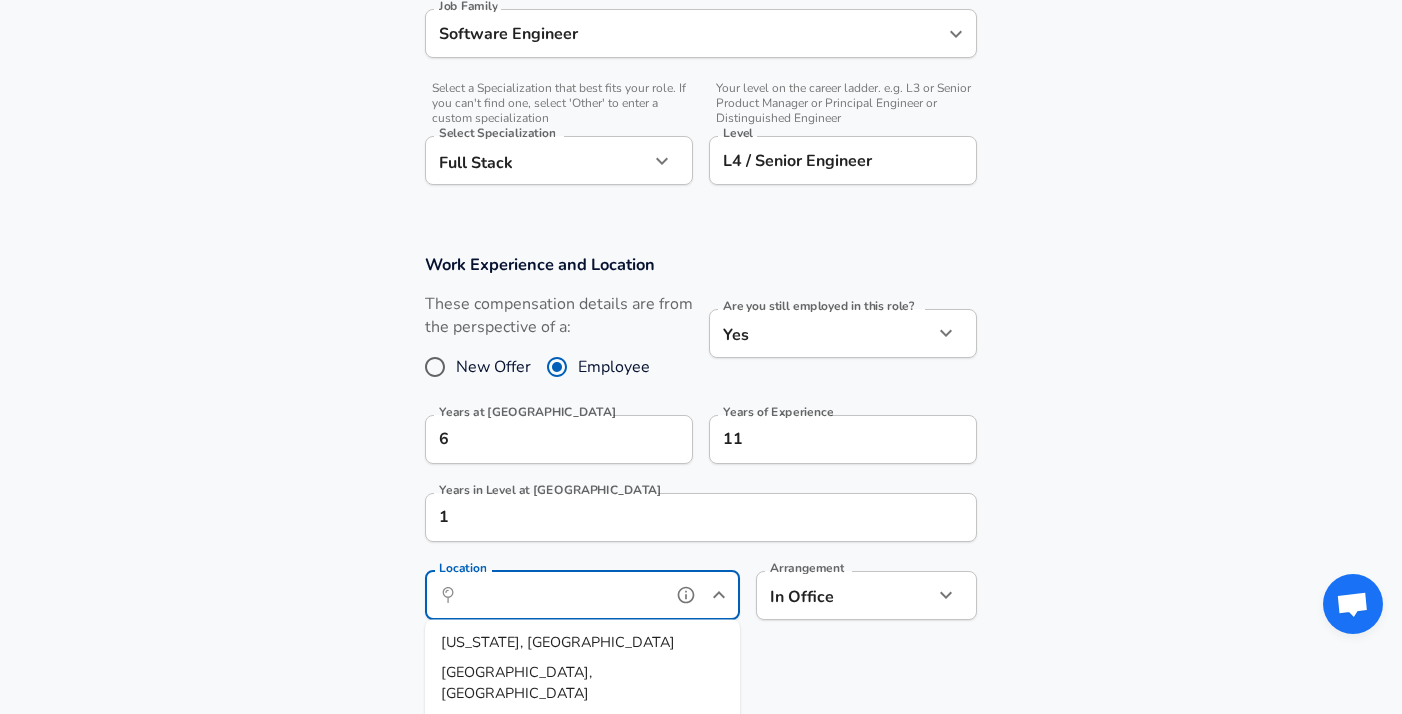 click on "Location" at bounding box center (560, 595) 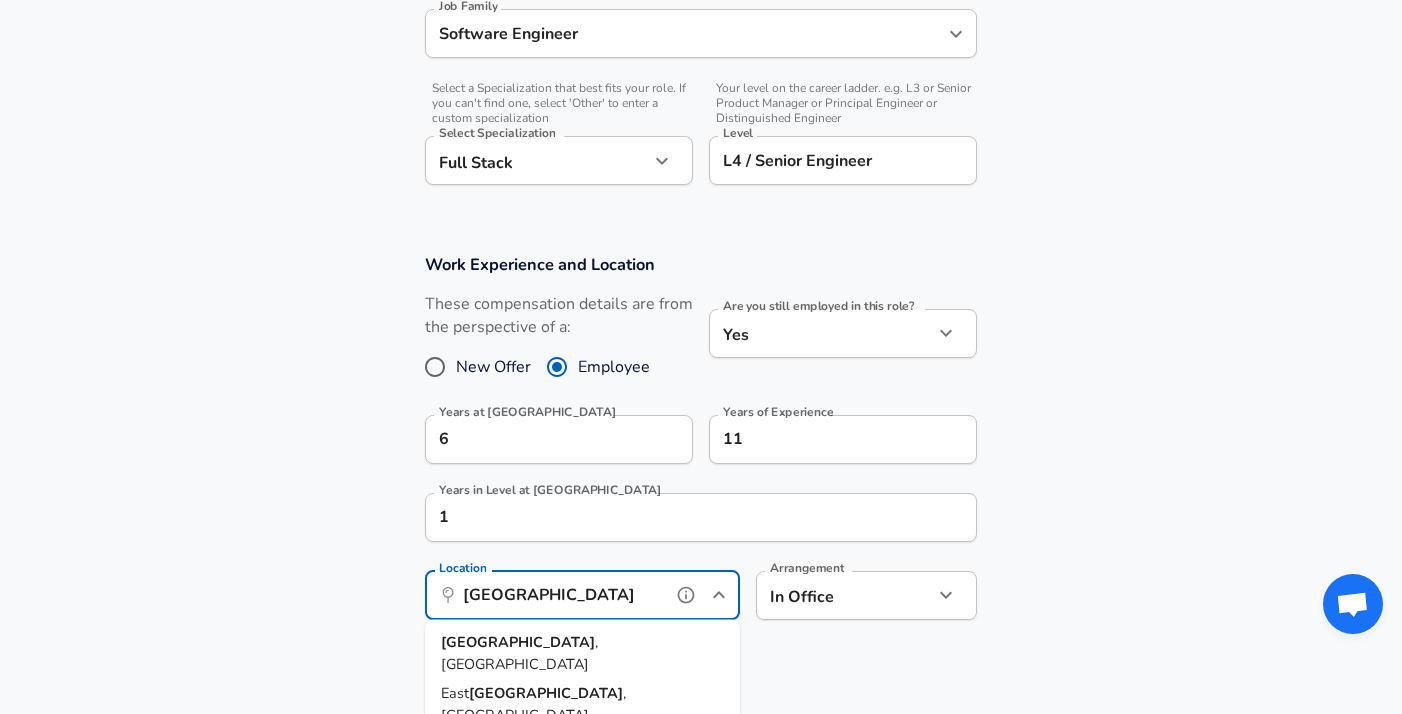 click on "[GEOGRAPHIC_DATA] , [GEOGRAPHIC_DATA]" at bounding box center (582, 653) 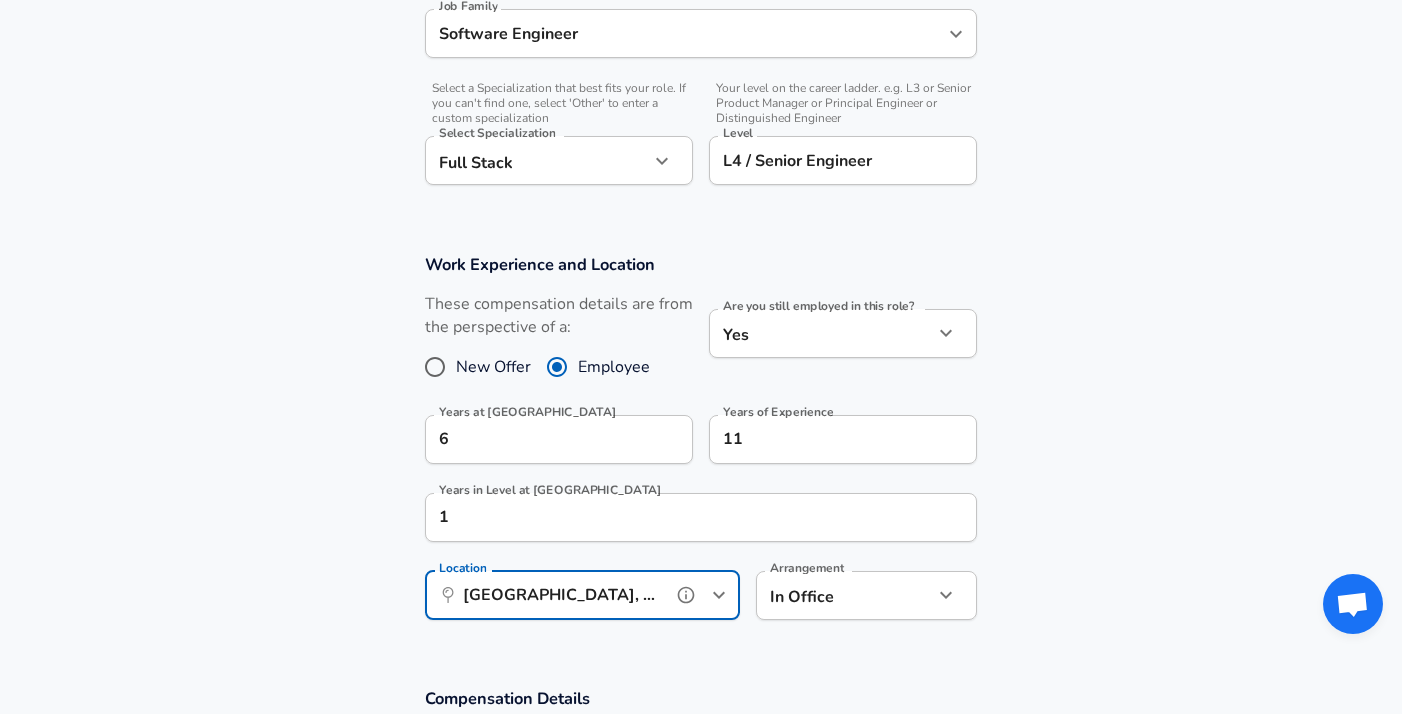 type on "[GEOGRAPHIC_DATA], [GEOGRAPHIC_DATA]" 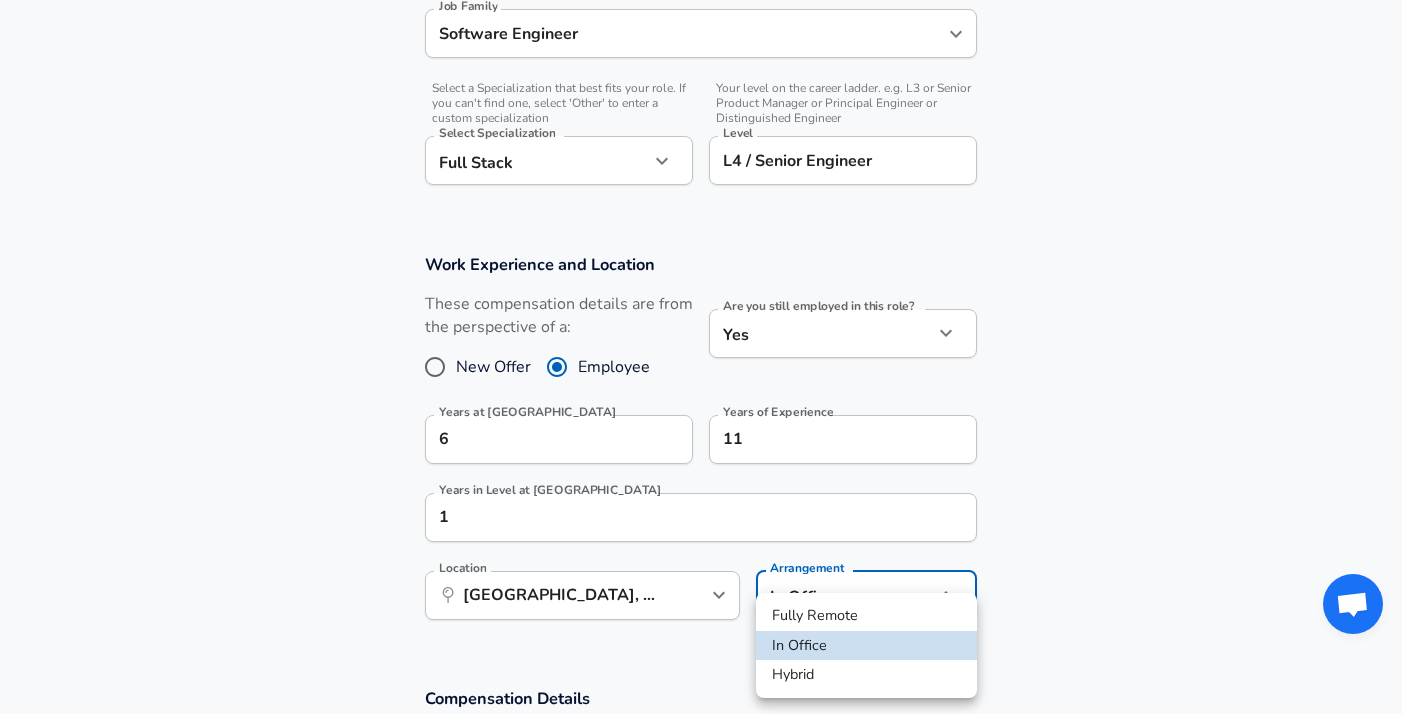 click on "Restart Add Your Salary Upload your offer letter   to verify your submission Enhance Privacy and Anonymity No Automatically hides specific fields until there are enough submissions to safely display the full details.   More Details Based on your submission and the data points that we have already collected, we will automatically hide and anonymize specific fields if there aren't enough data points to remain sufficiently anonymous. Company & Title Information   Enter the company you received your offer from Company Wayfair Company   Select the title that closest resembles your official title. This should be similar to the title that was present on your offer letter. Title Senior Software Engineer Title   Select a job family that best fits your role. If you can't find one, select 'Other' to enter a custom job family Job Family Software Engineer Job Family   Select a Specialization that best fits your role. If you can't find one, select 'Other' to enter a custom specialization Select Specialization Full Stack" at bounding box center (701, -301) 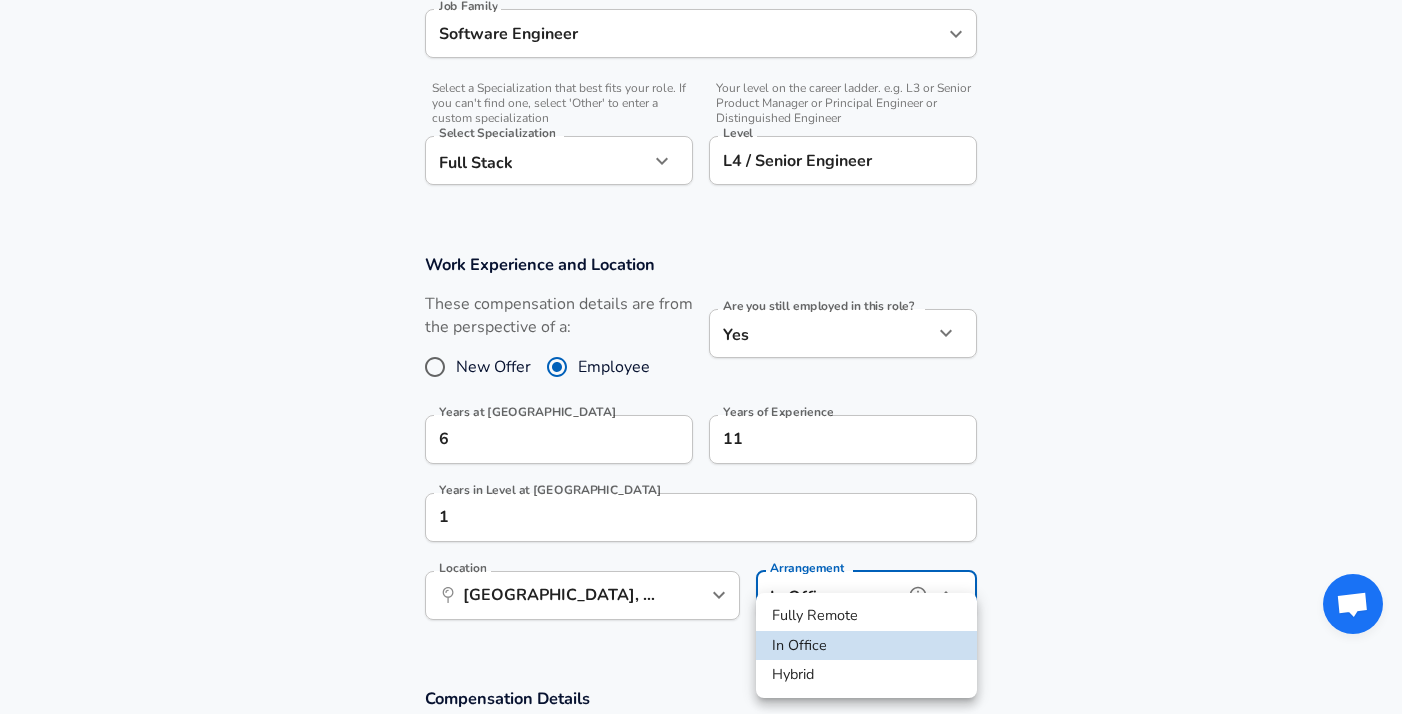 type on "hybrid" 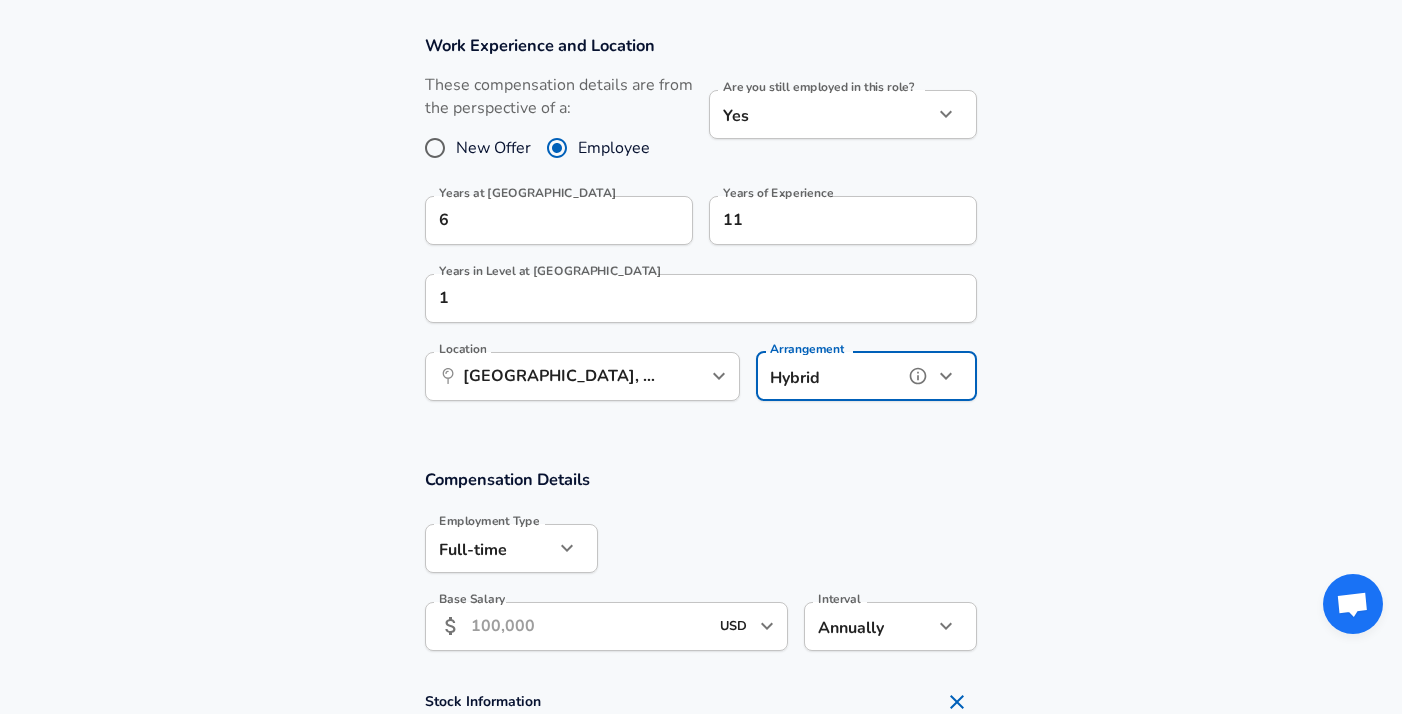 scroll, scrollTop: 946, scrollLeft: 0, axis: vertical 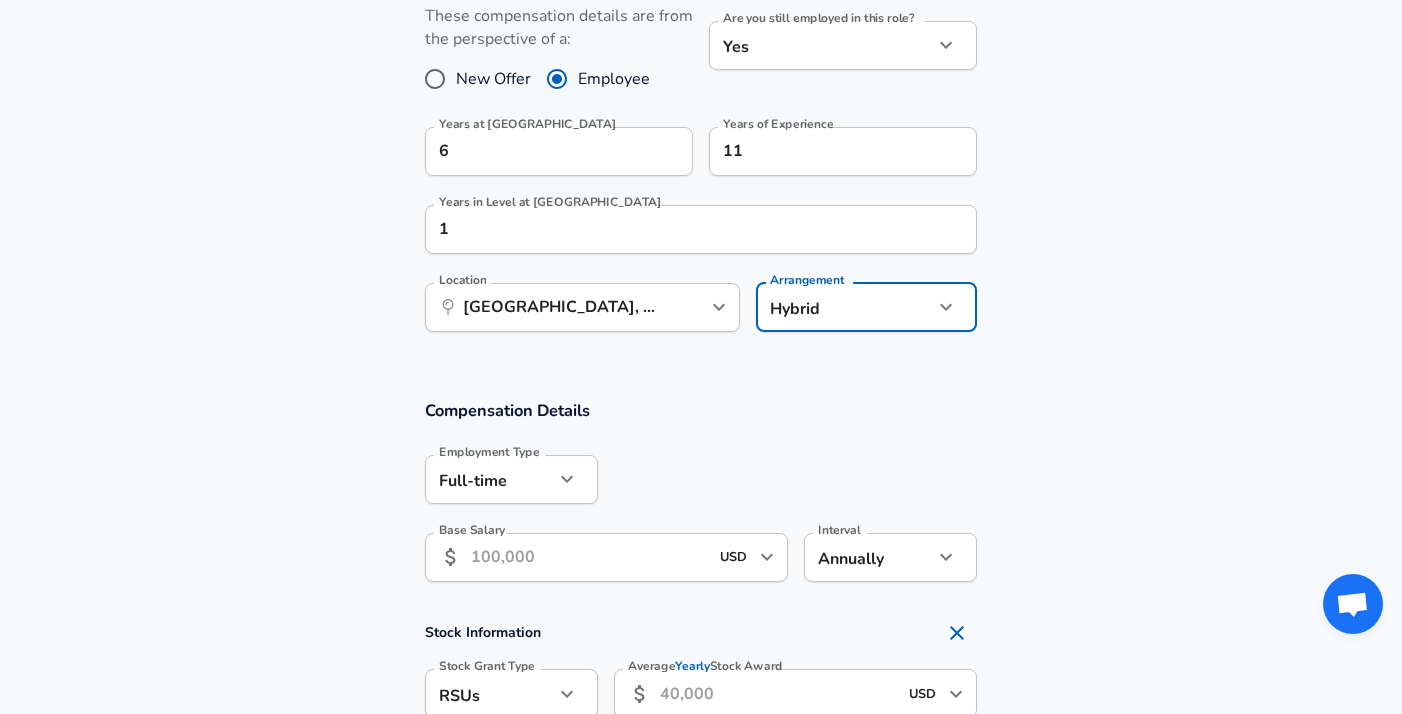 click on "Restart Add Your Salary Upload your offer letter   to verify your submission Enhance Privacy and Anonymity No Automatically hides specific fields until there are enough submissions to safely display the full details.   More Details Based on your submission and the data points that we have already collected, we will automatically hide and anonymize specific fields if there aren't enough data points to remain sufficiently anonymous. Company & Title Information   Enter the company you received your offer from Company Wayfair Company   Select the title that closest resembles your official title. This should be similar to the title that was present on your offer letter. Title Senior Software Engineer Title   Select a job family that best fits your role. If you can't find one, select 'Other' to enter a custom job family Job Family Software Engineer Job Family   Select a Specialization that best fits your role. If you can't find one, select 'Other' to enter a custom specialization Select Specialization Full Stack" at bounding box center [701, -589] 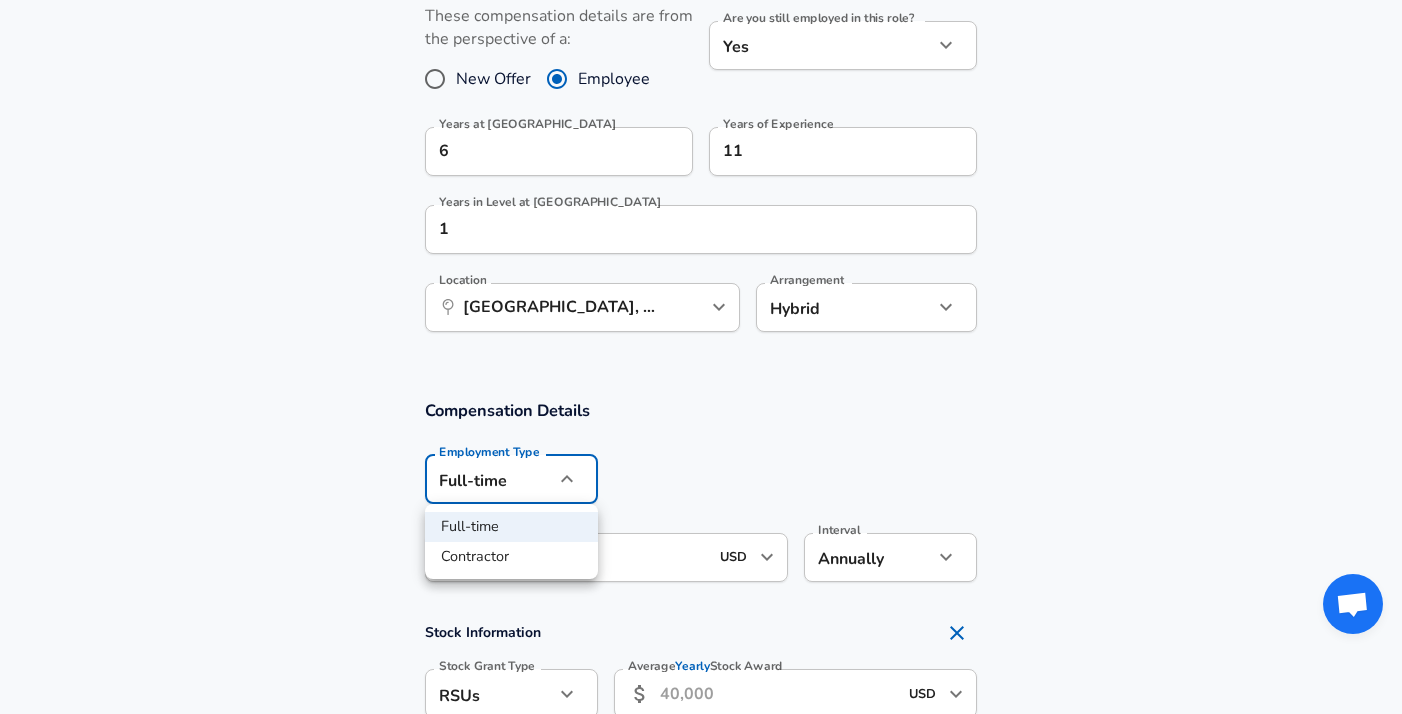 click at bounding box center (701, 357) 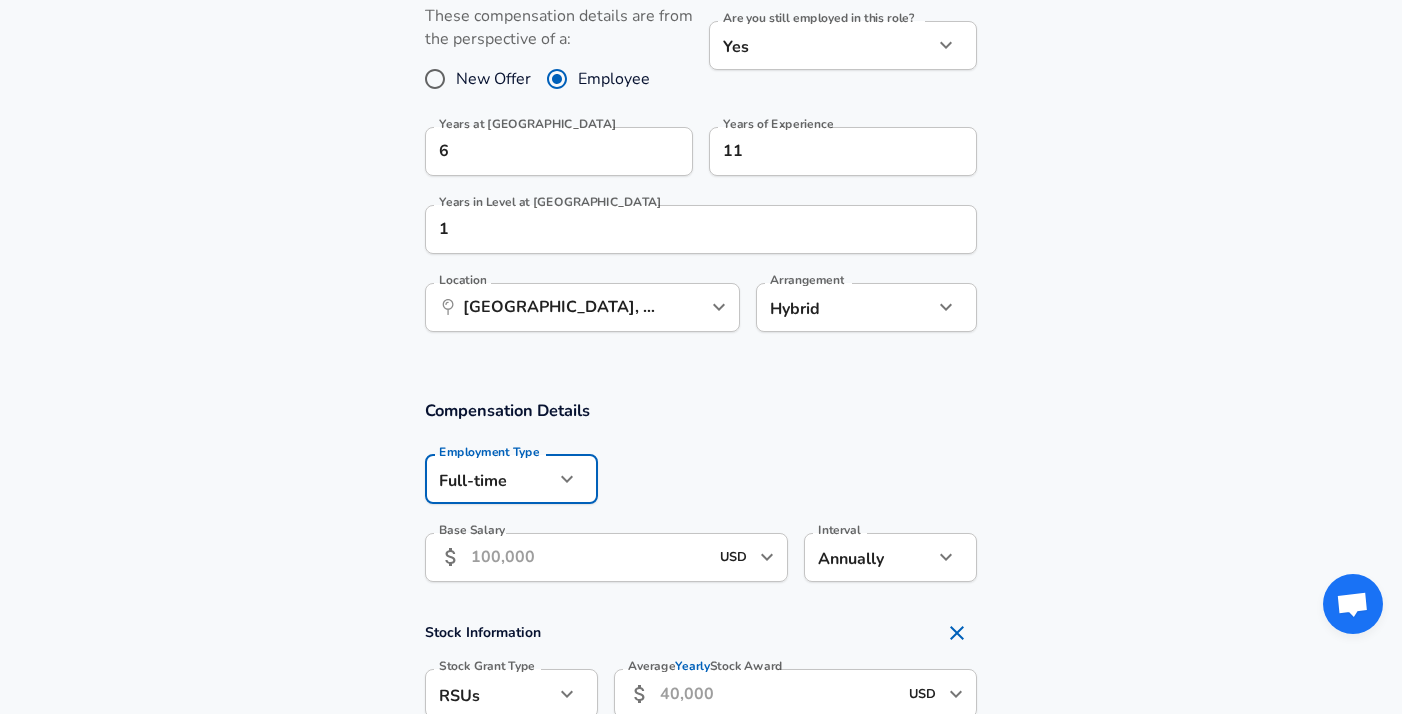 click on "Base Salary" at bounding box center [589, 557] 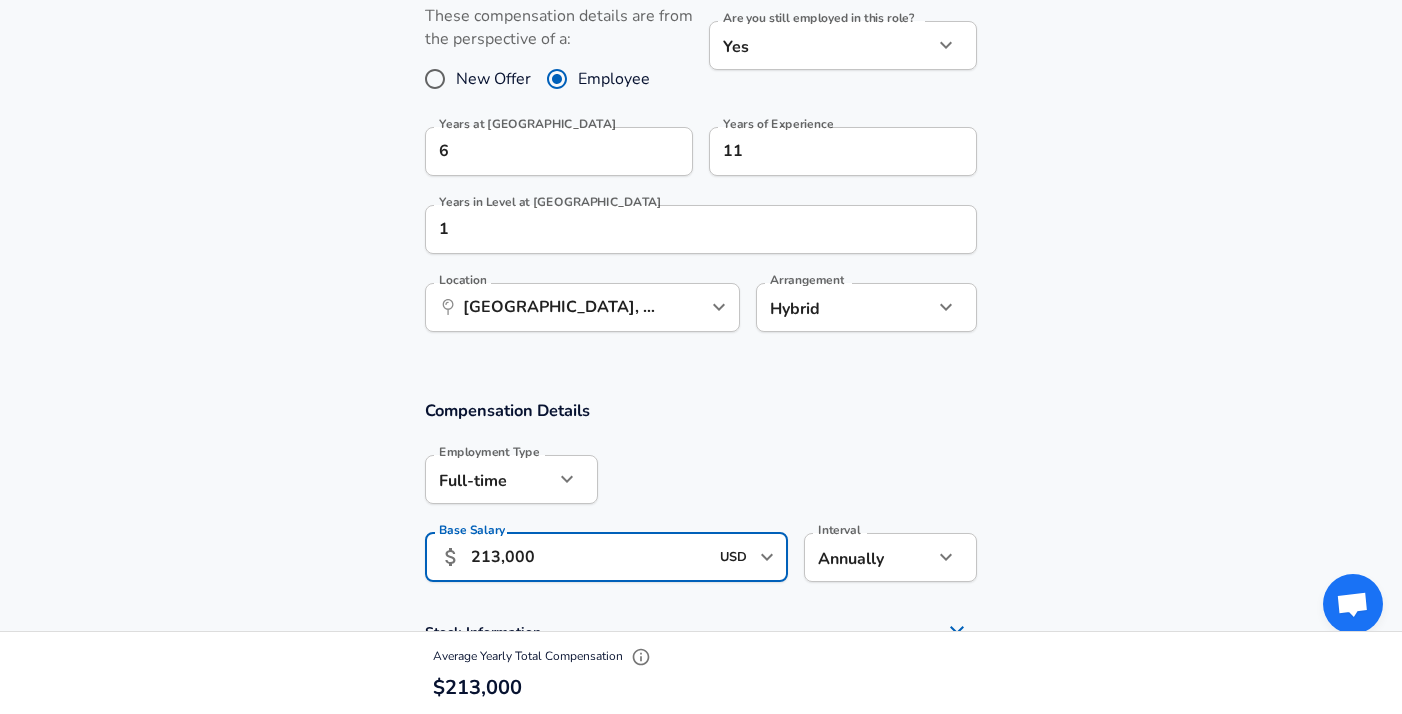 type on "213,000" 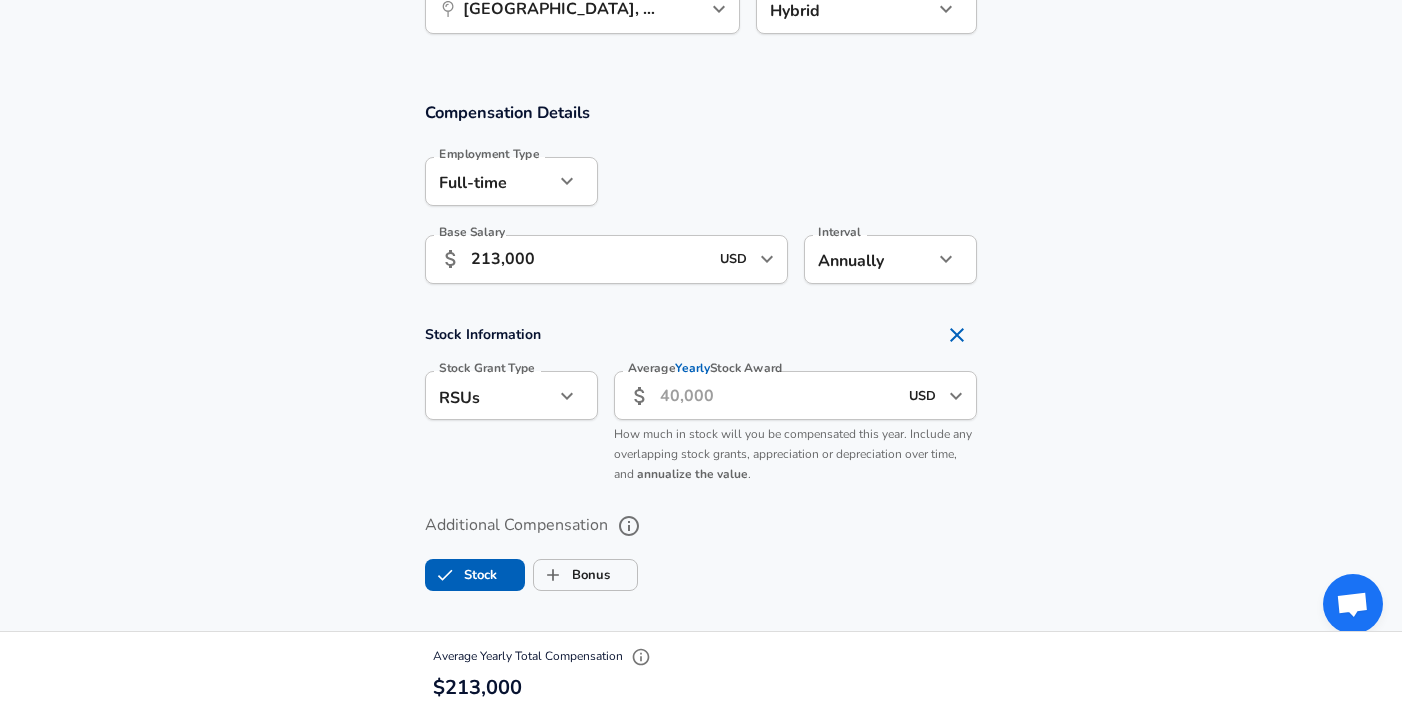 scroll, scrollTop: 1262, scrollLeft: 0, axis: vertical 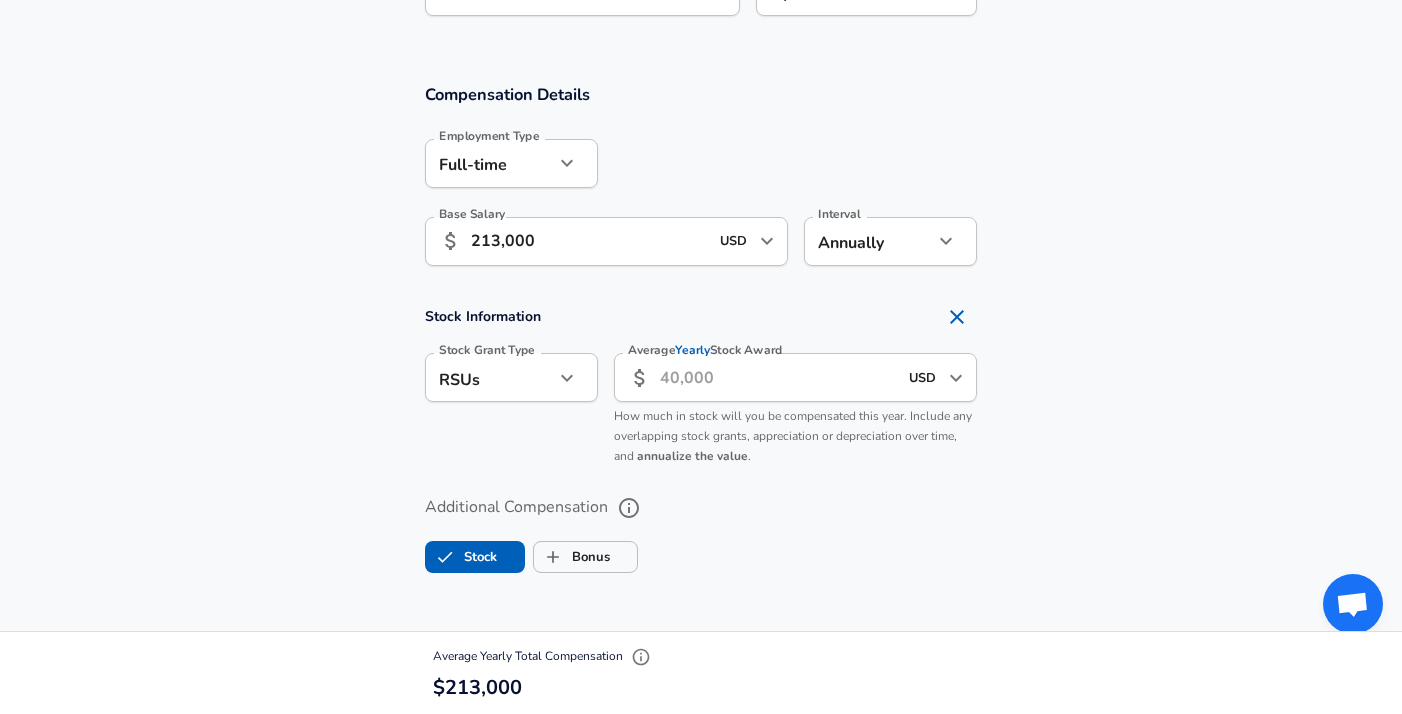 click on "Average  Yearly  Stock Award" at bounding box center [778, 377] 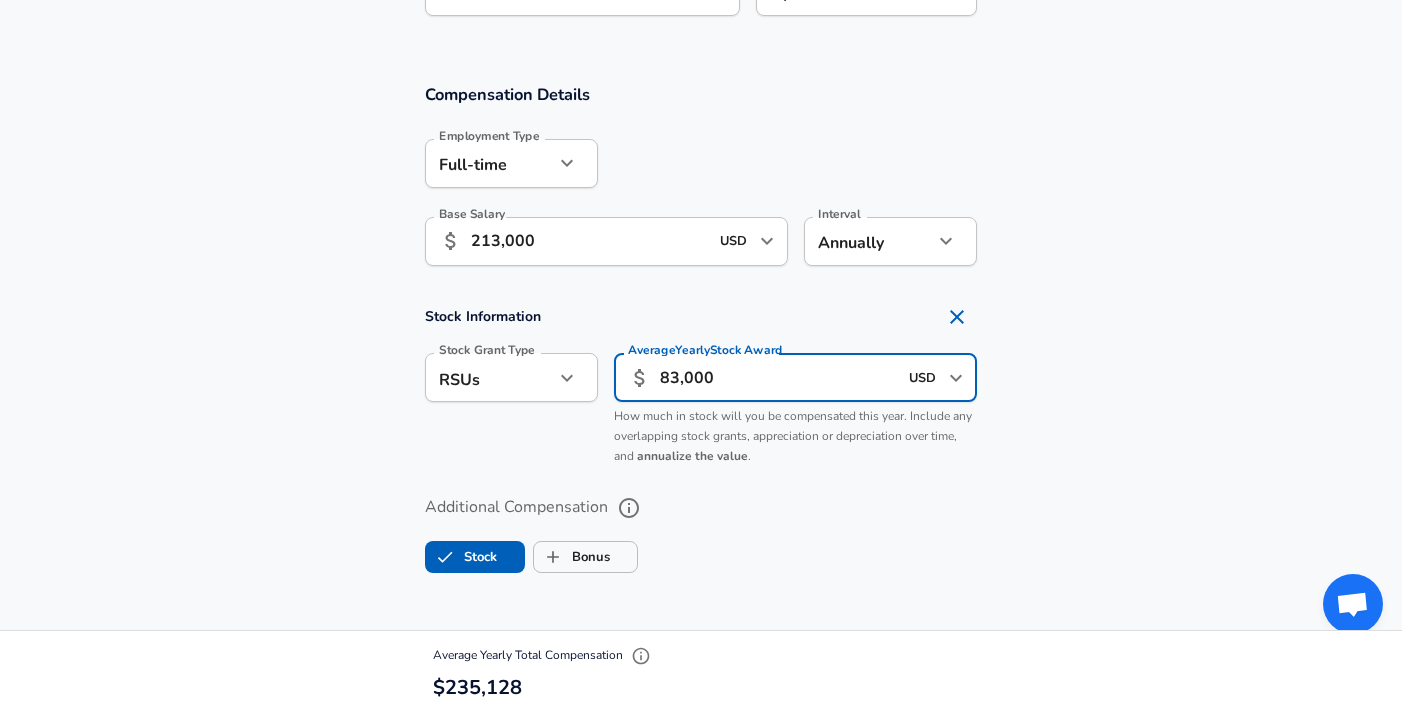 type on "83,000" 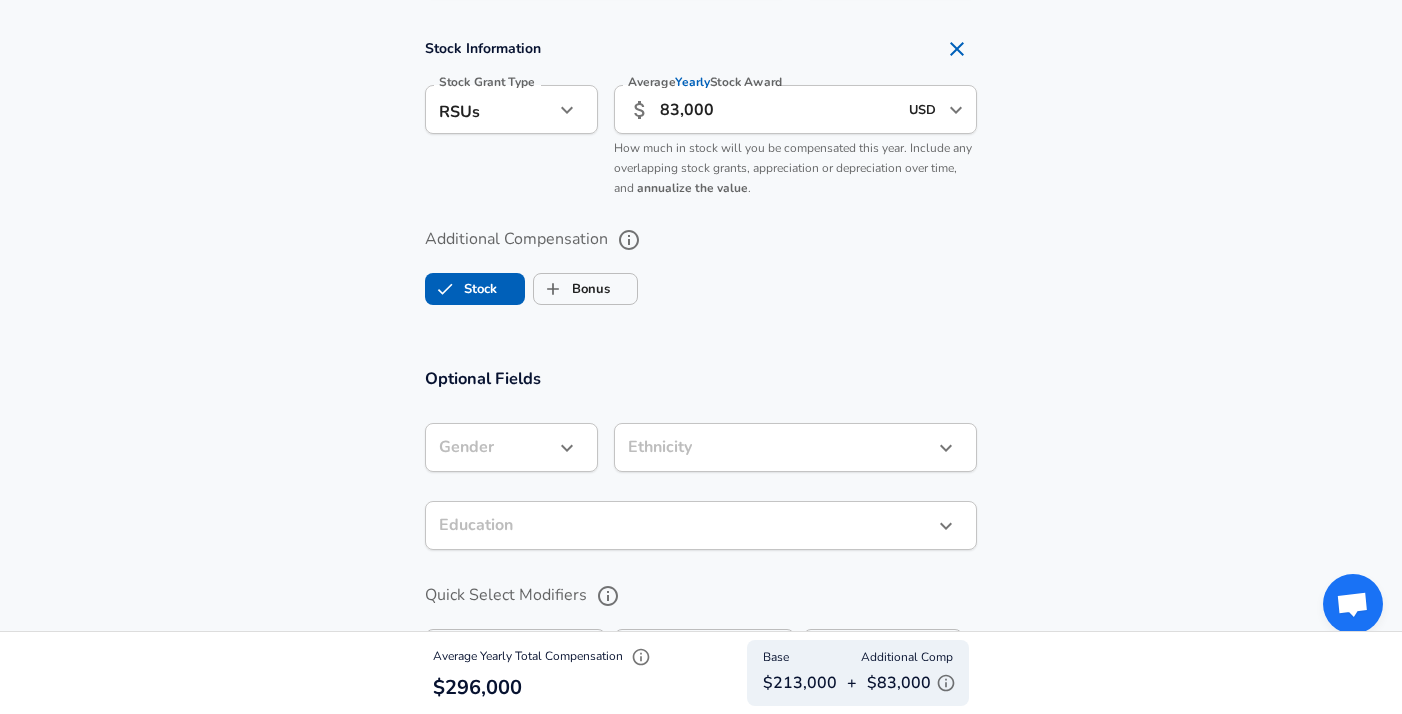 scroll, scrollTop: 1536, scrollLeft: 0, axis: vertical 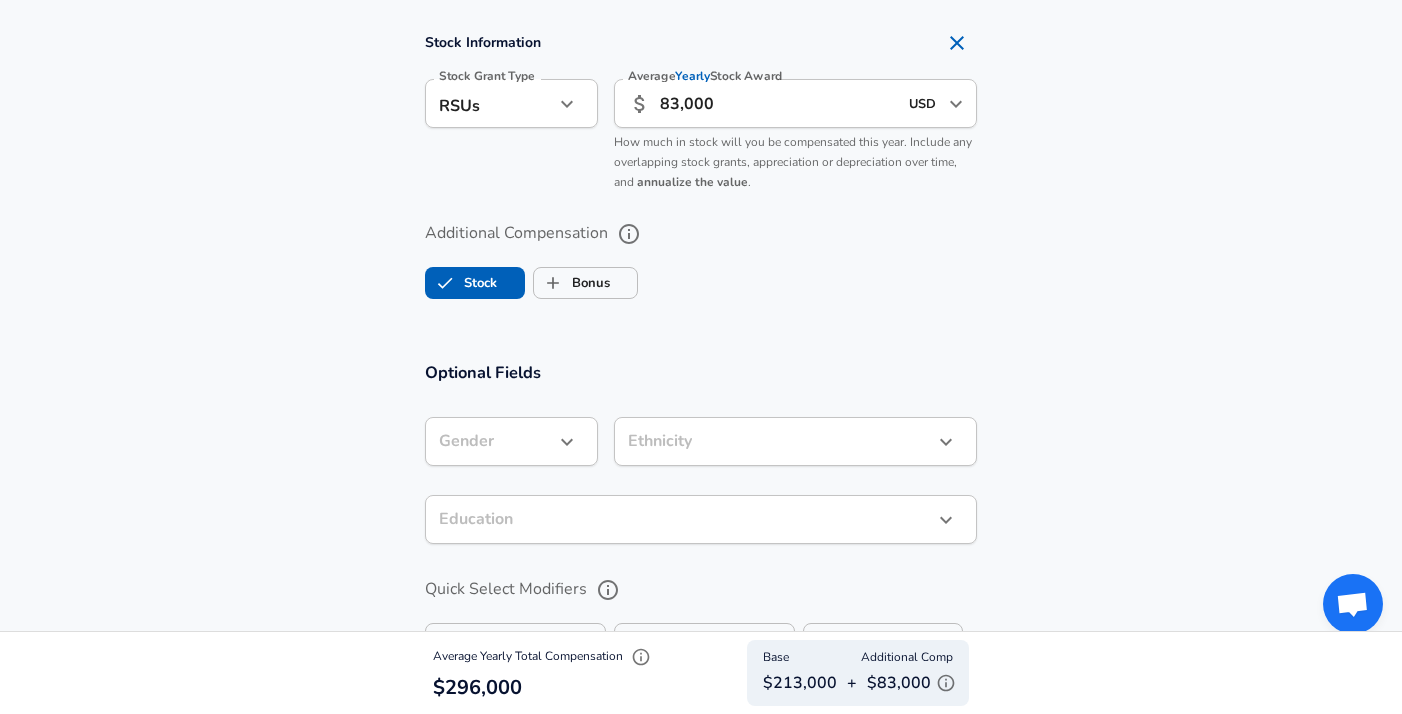 click 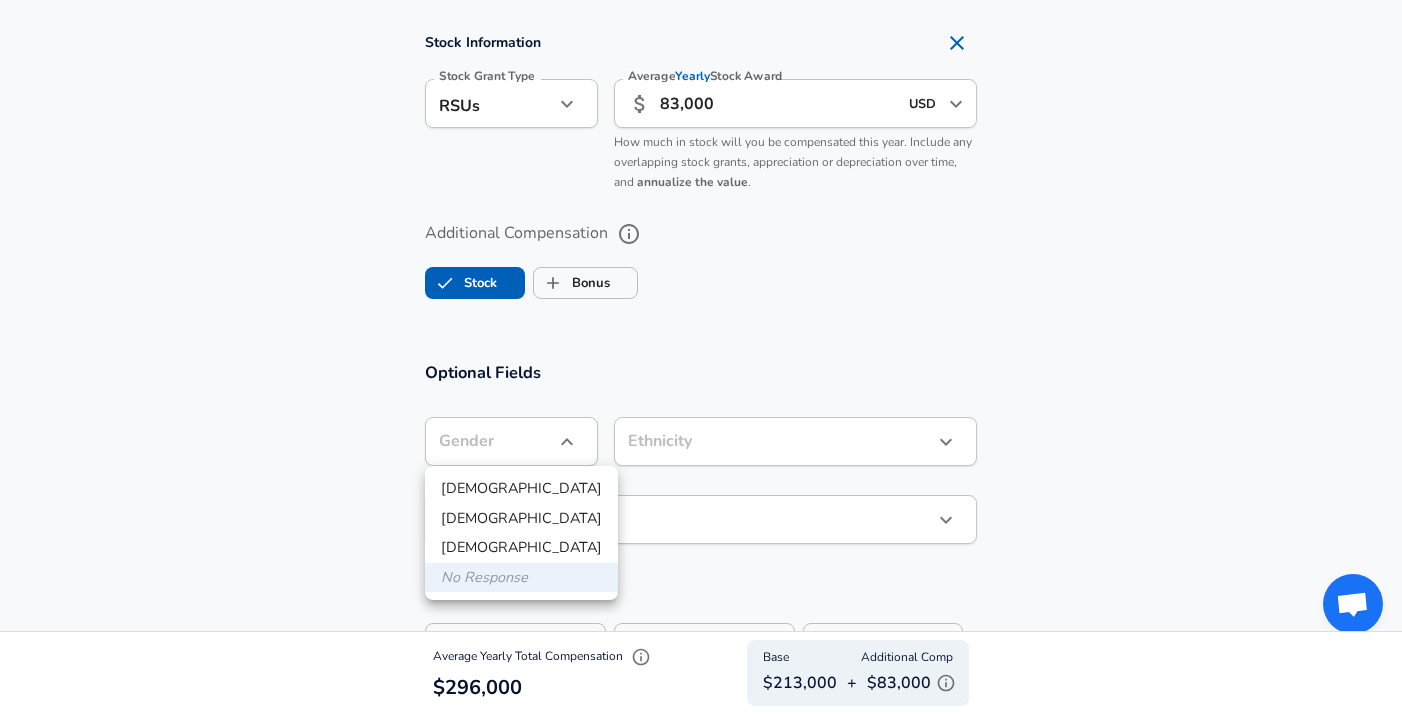 click at bounding box center (701, 357) 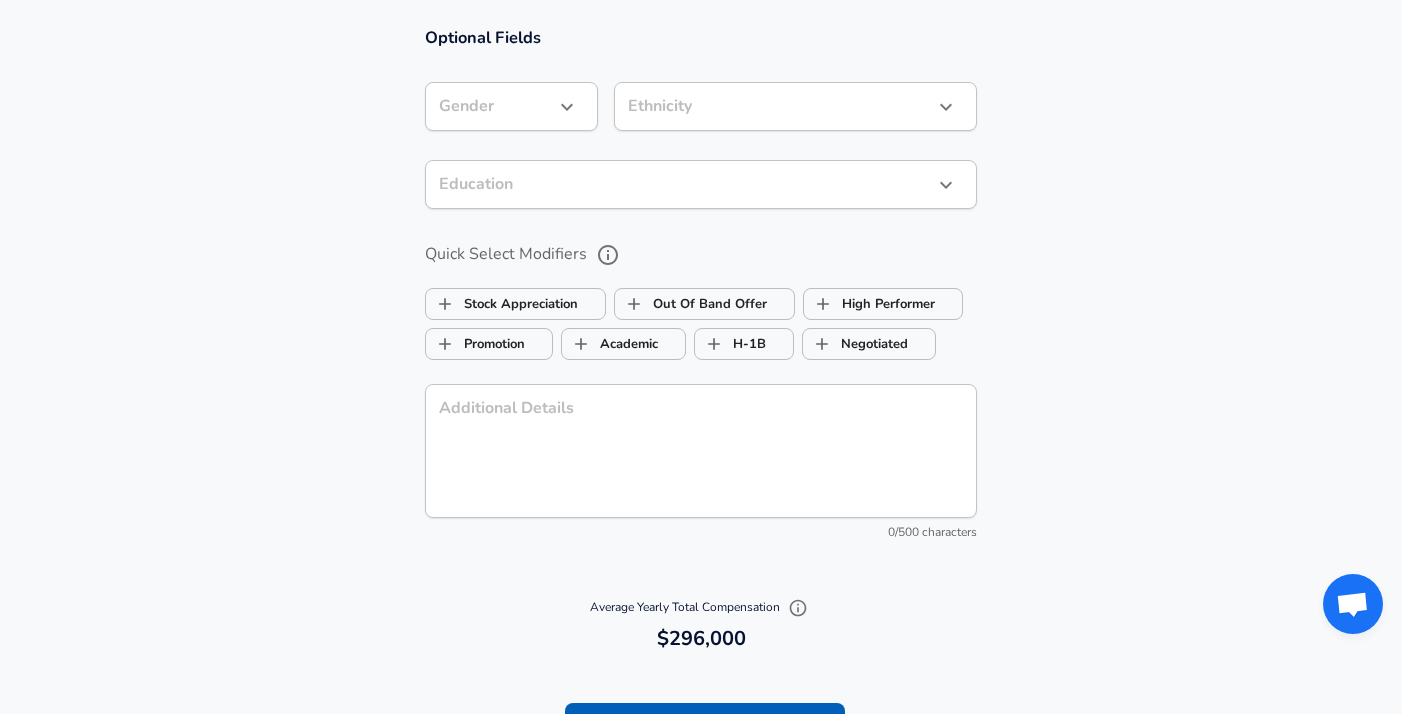 scroll, scrollTop: 1875, scrollLeft: 0, axis: vertical 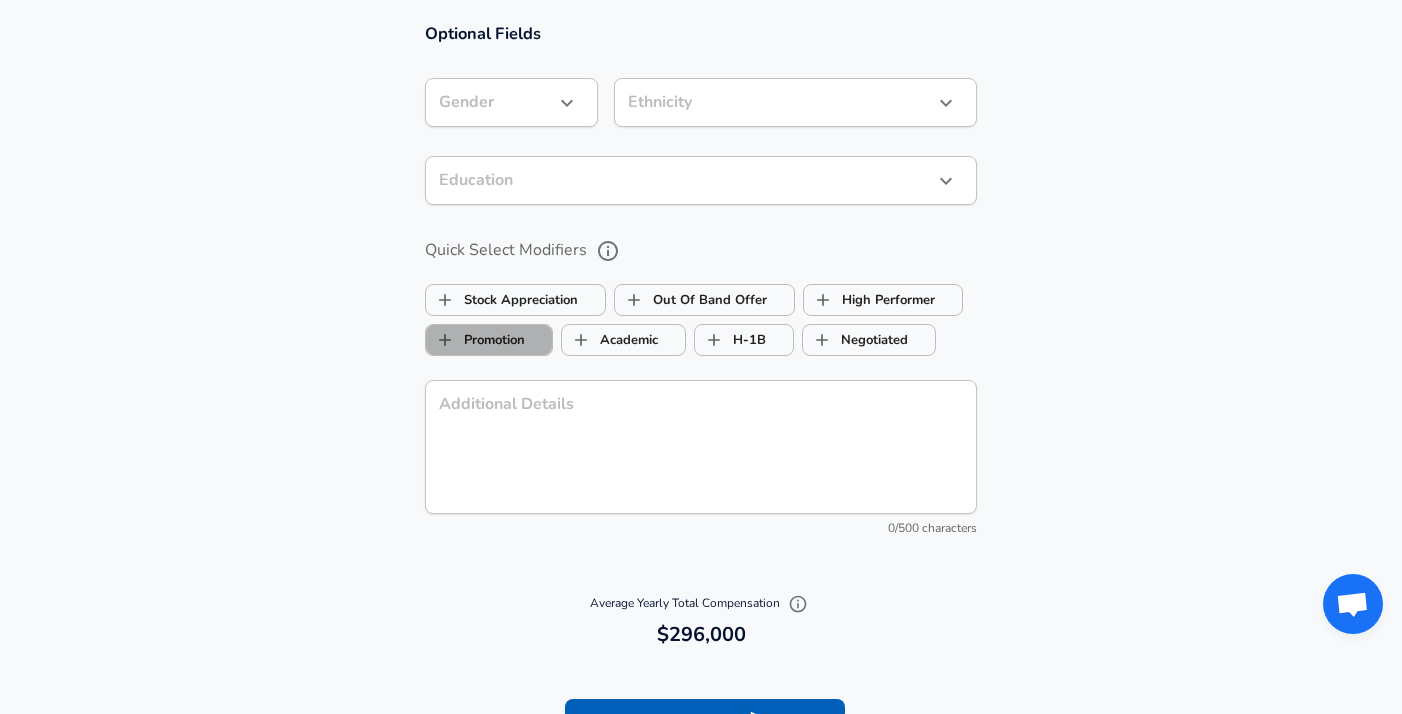 click on "Promotion" at bounding box center [475, 340] 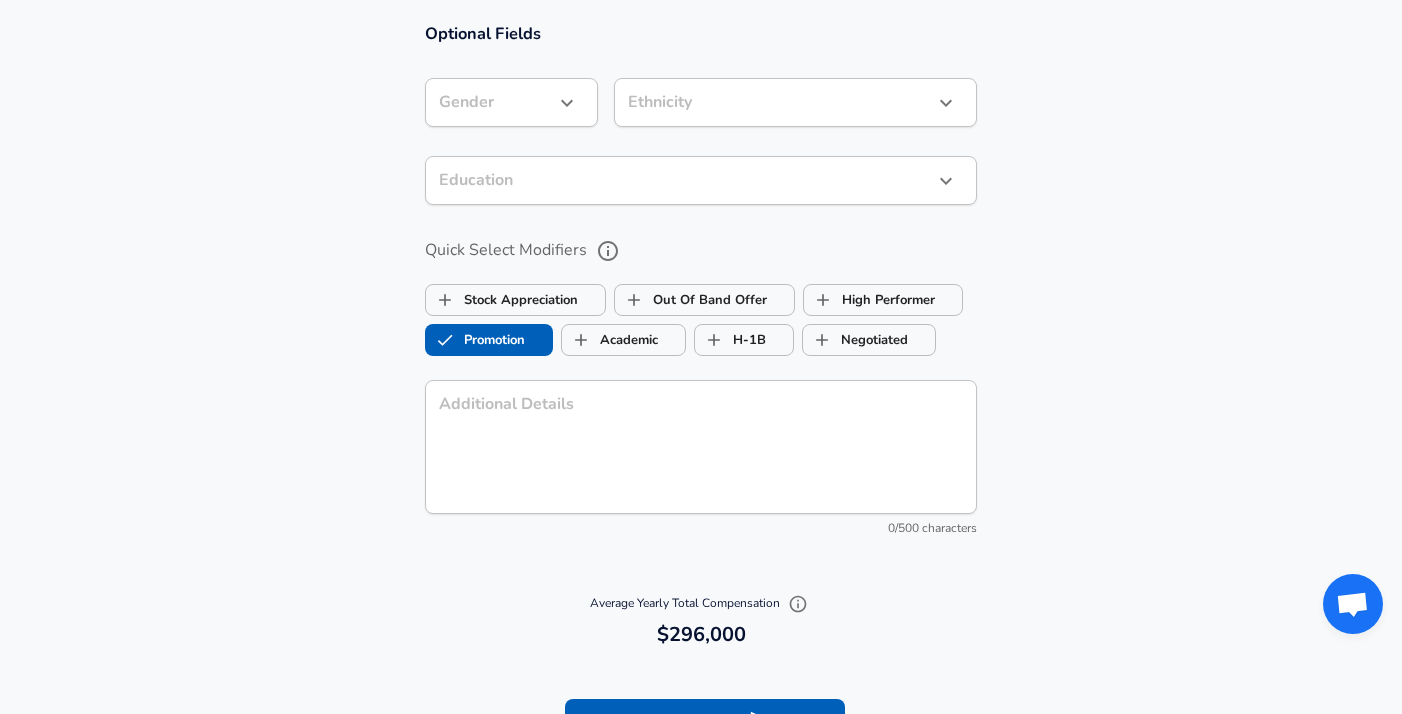 click on "Promotion" at bounding box center [475, 340] 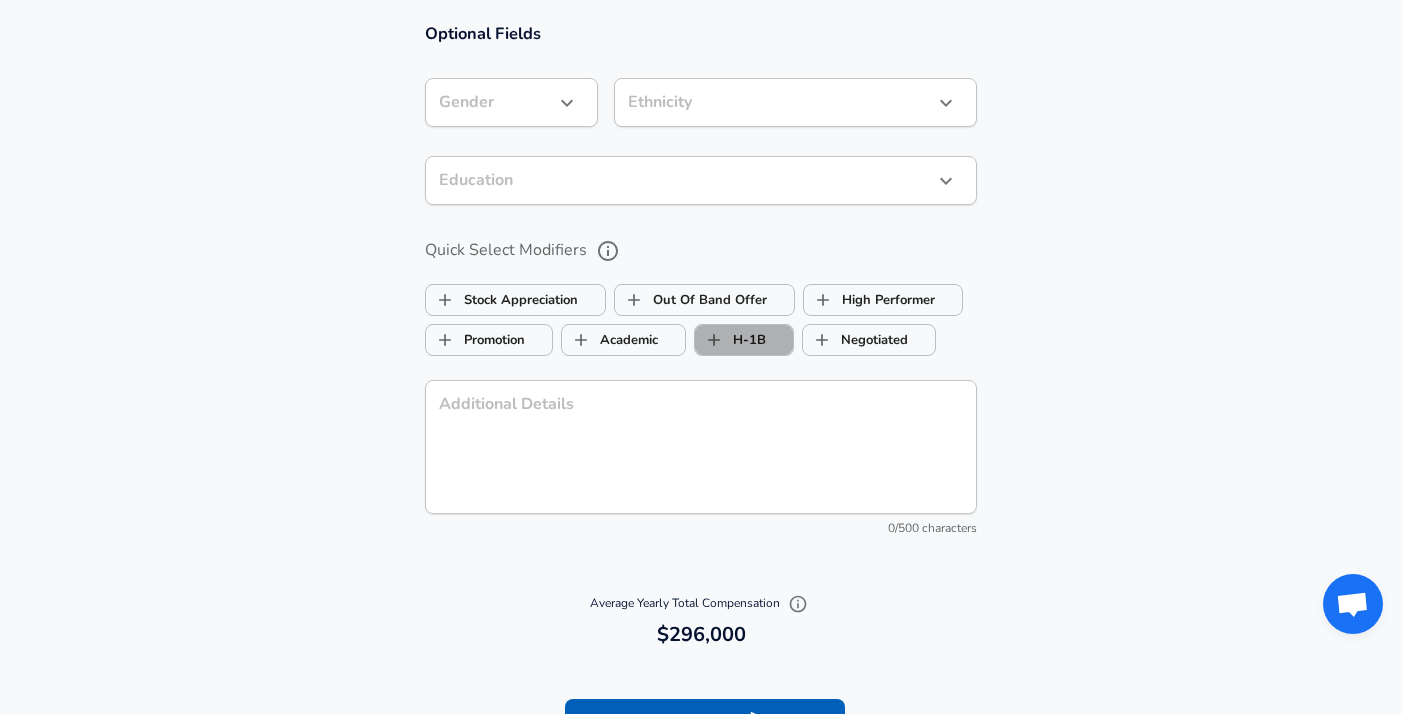 click on "H-1B" at bounding box center [730, 340] 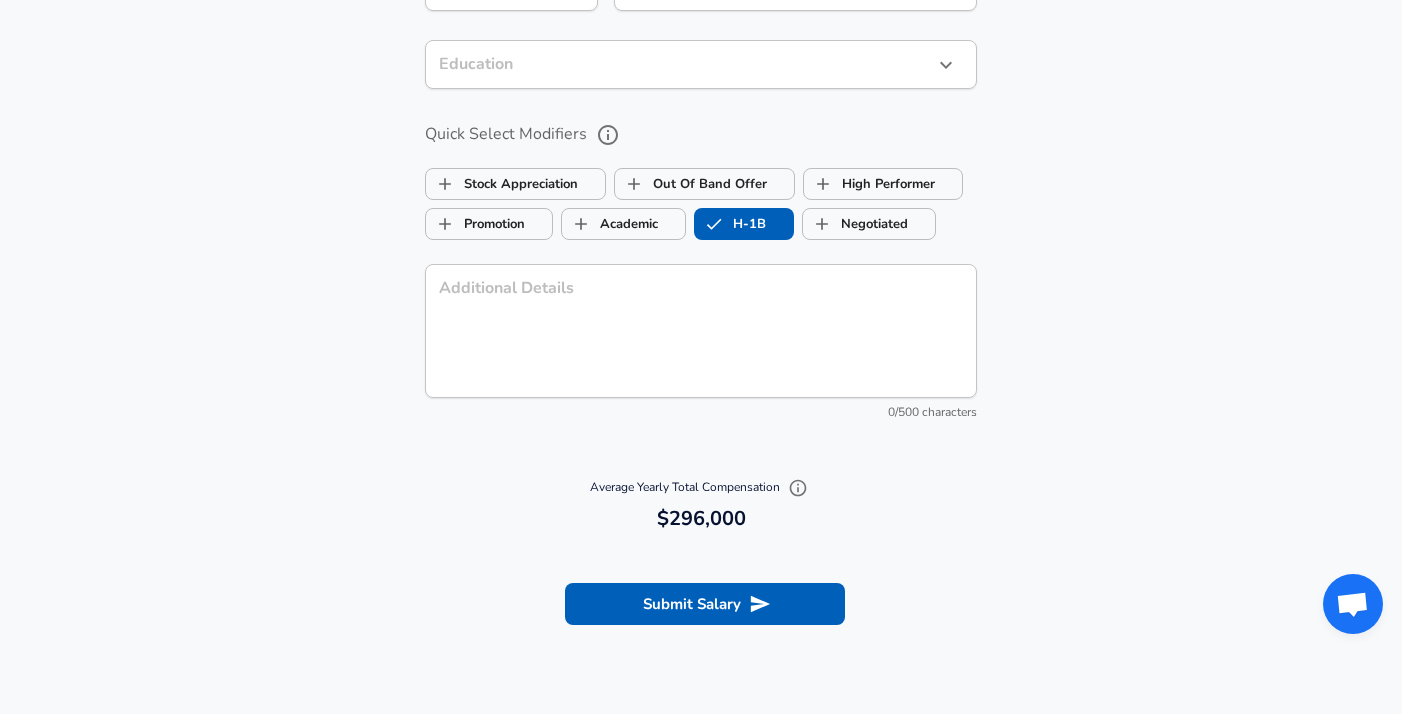 scroll, scrollTop: 1992, scrollLeft: 0, axis: vertical 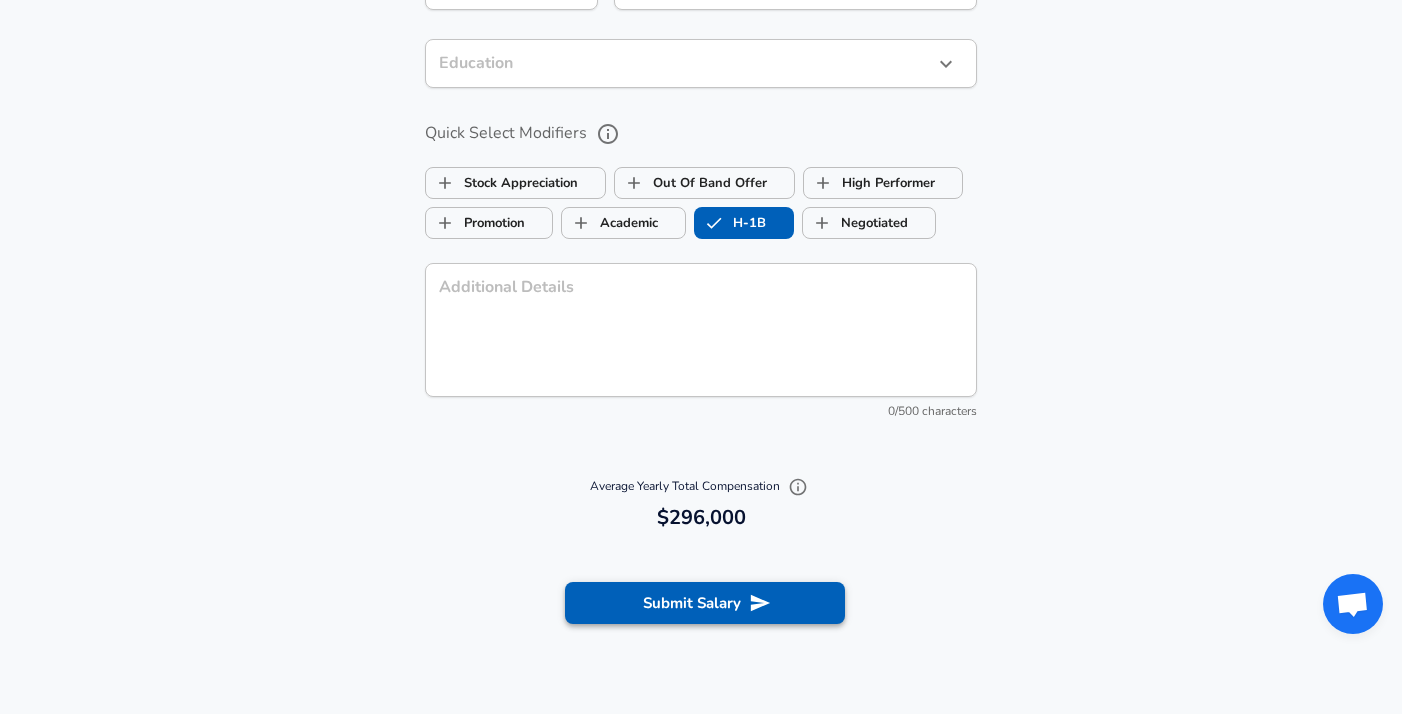 click on "Submit Salary" at bounding box center (705, 603) 